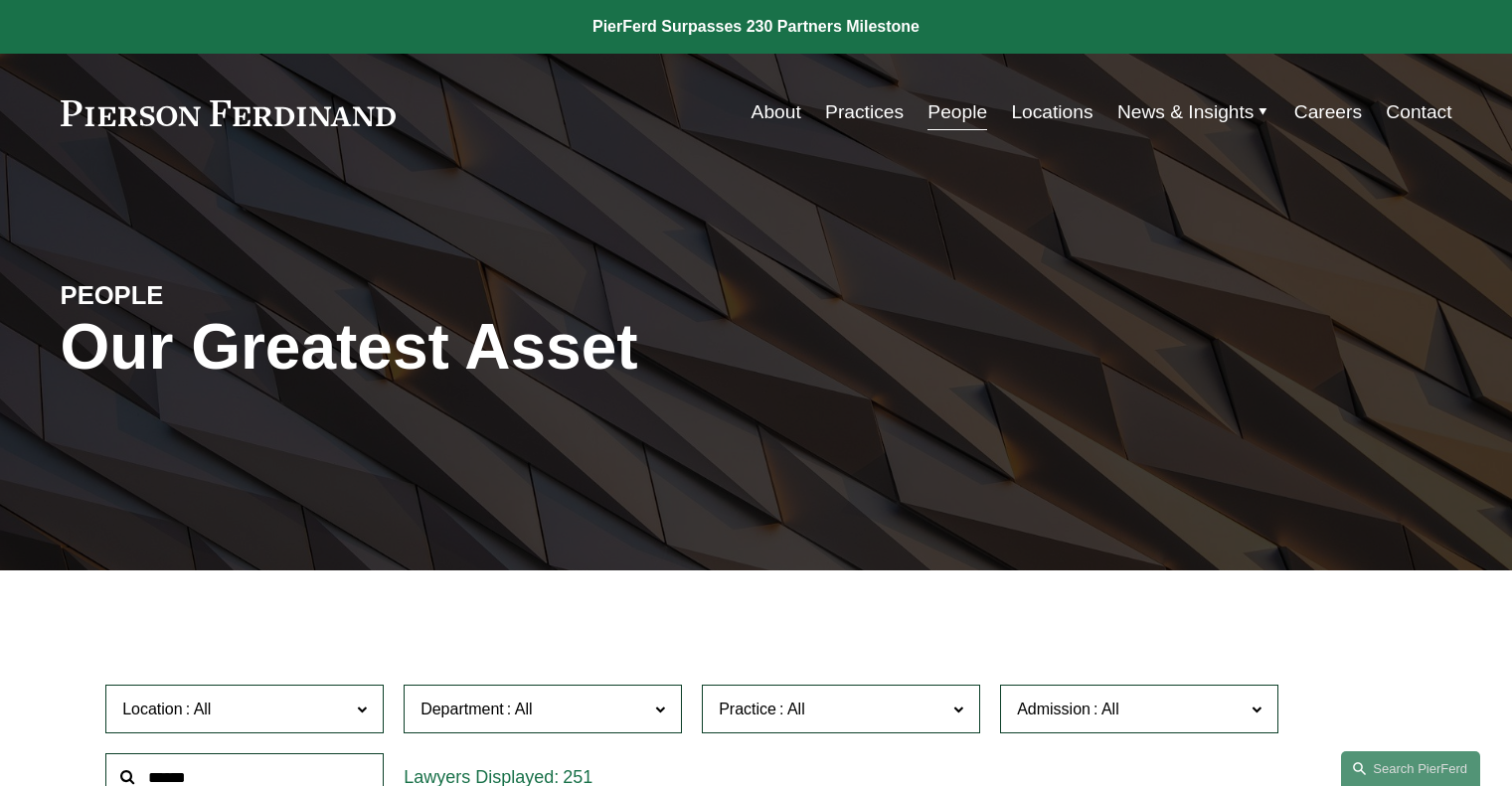scroll, scrollTop: 397, scrollLeft: 0, axis: vertical 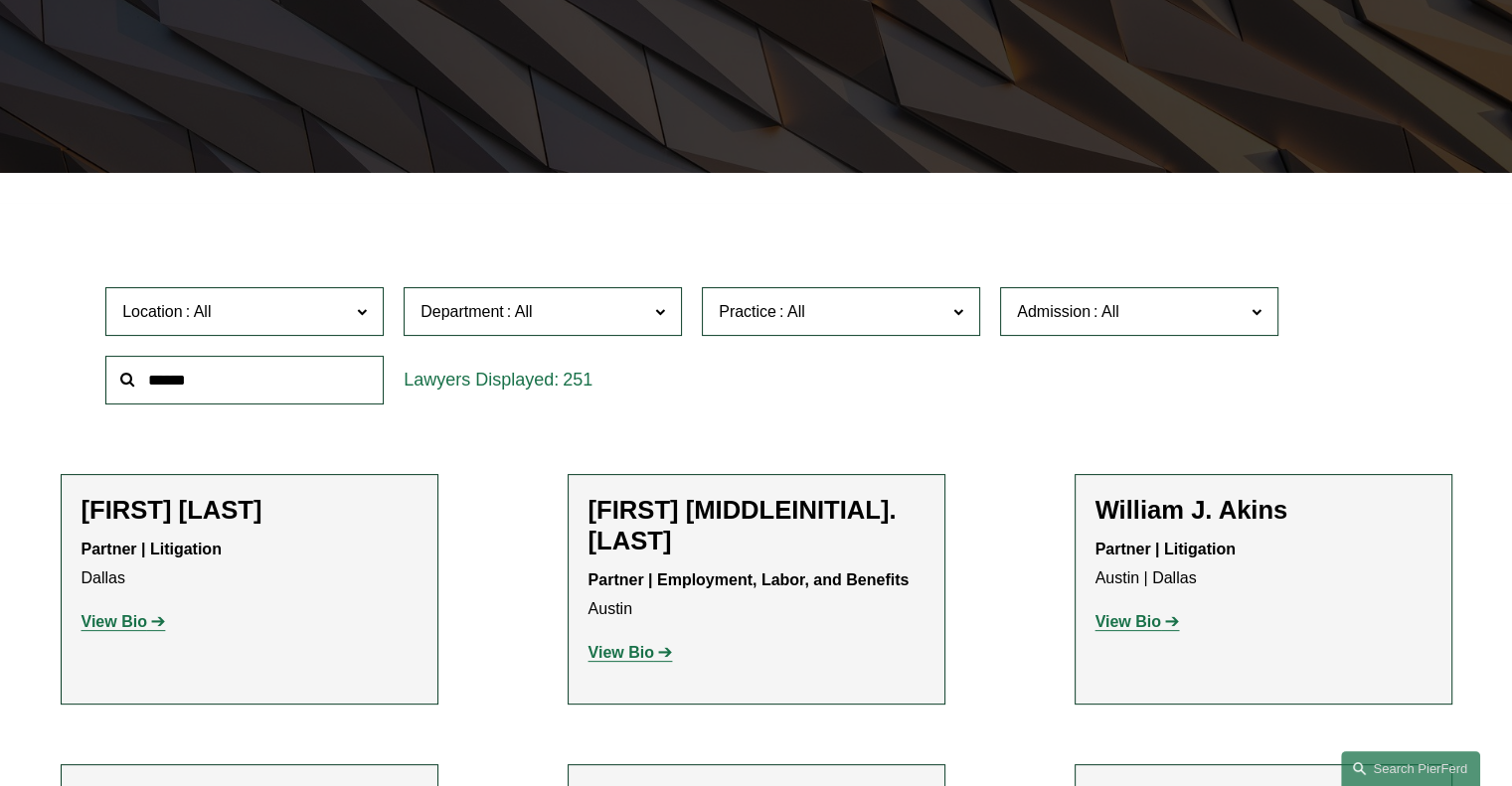 click 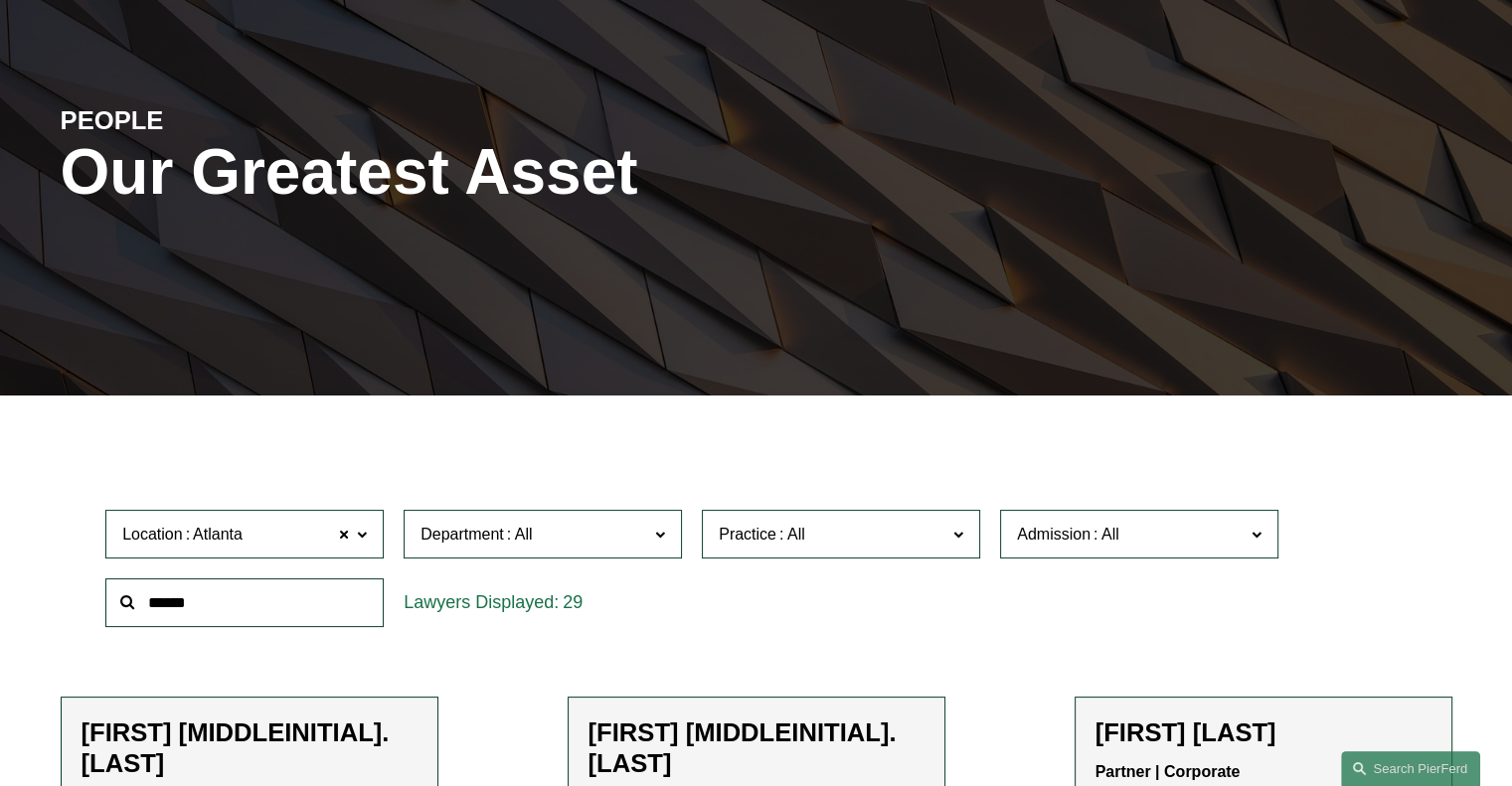 scroll, scrollTop: 397, scrollLeft: 0, axis: vertical 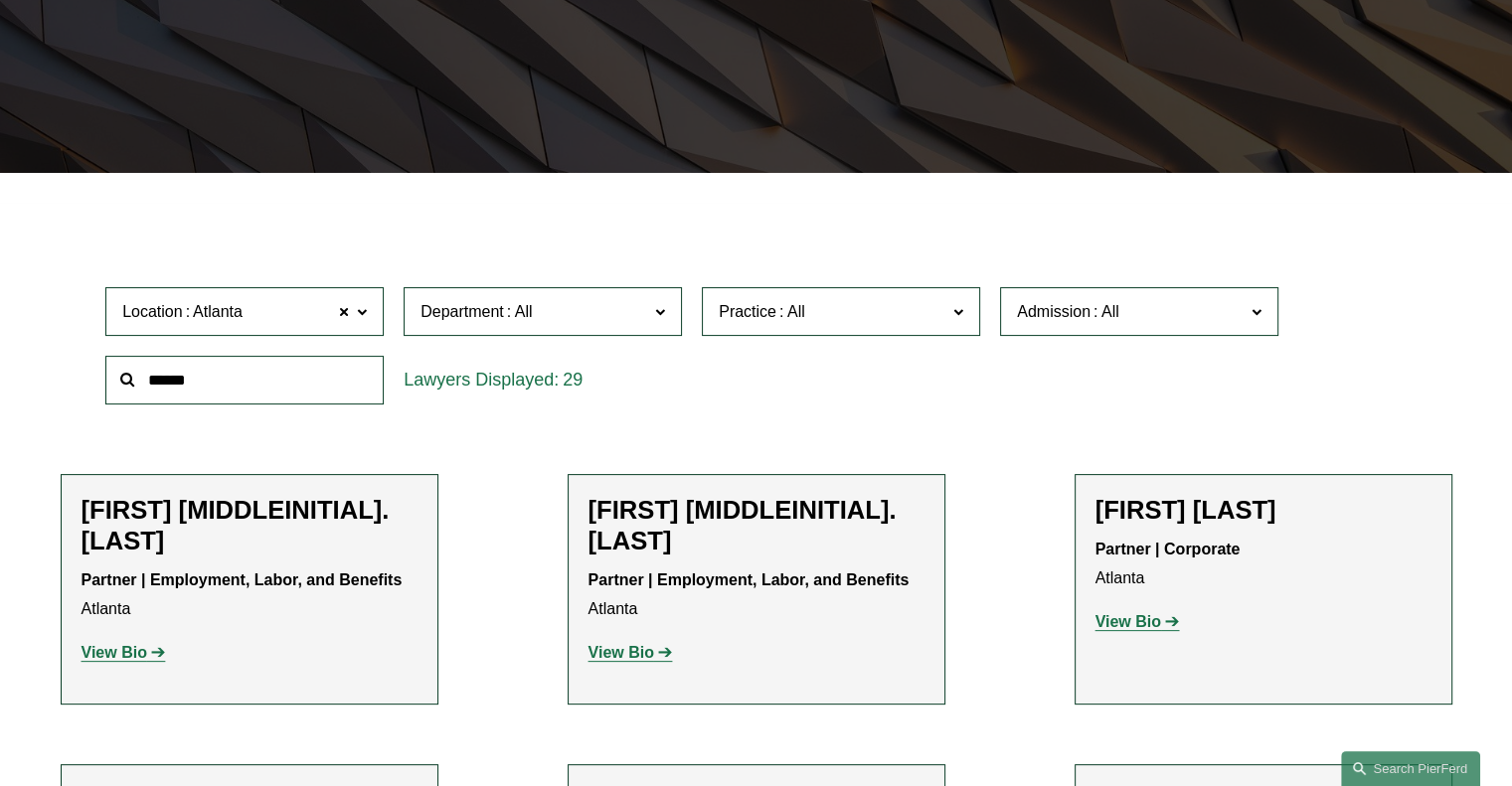 click 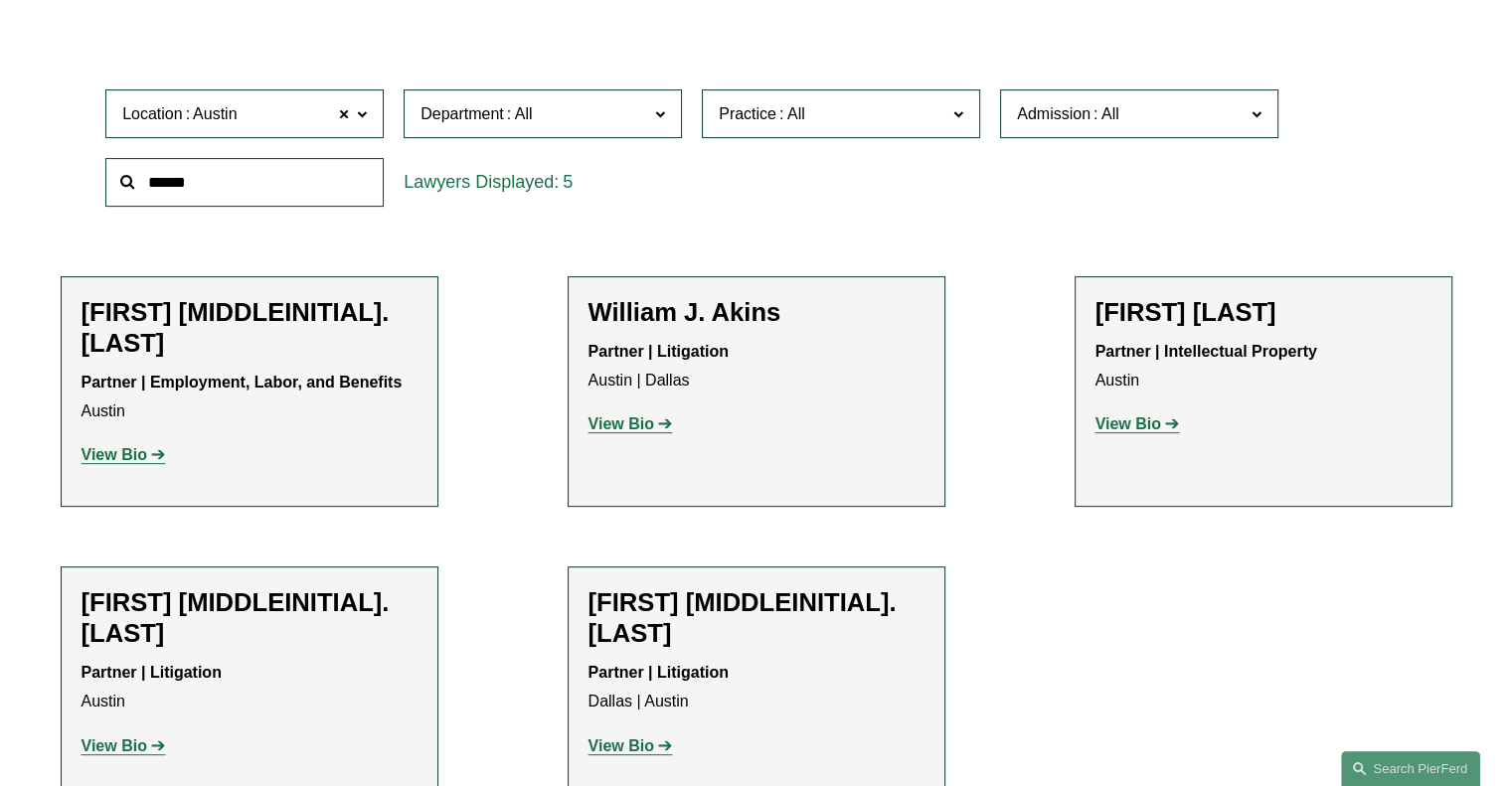 scroll, scrollTop: 696, scrollLeft: 0, axis: vertical 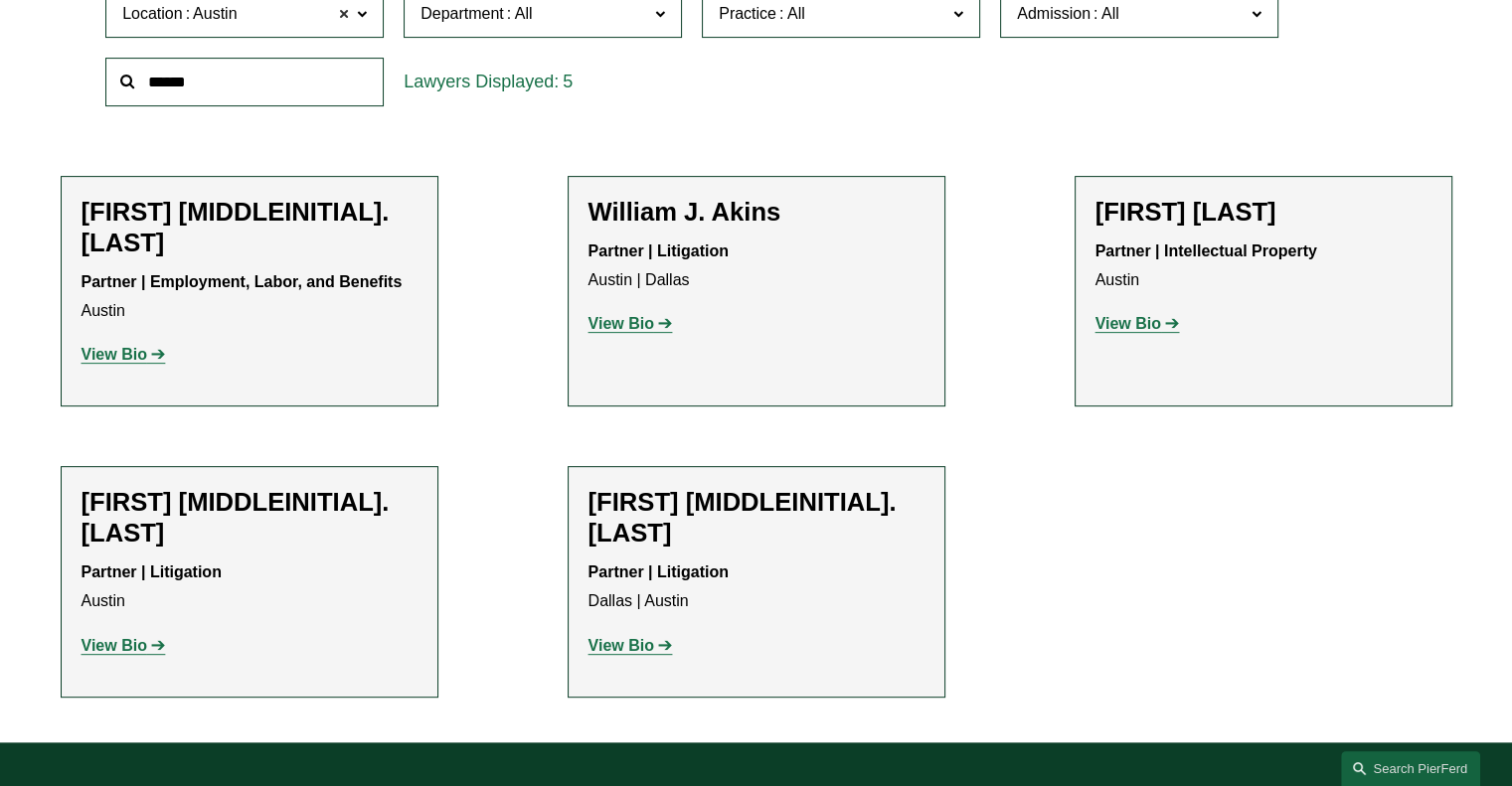 click 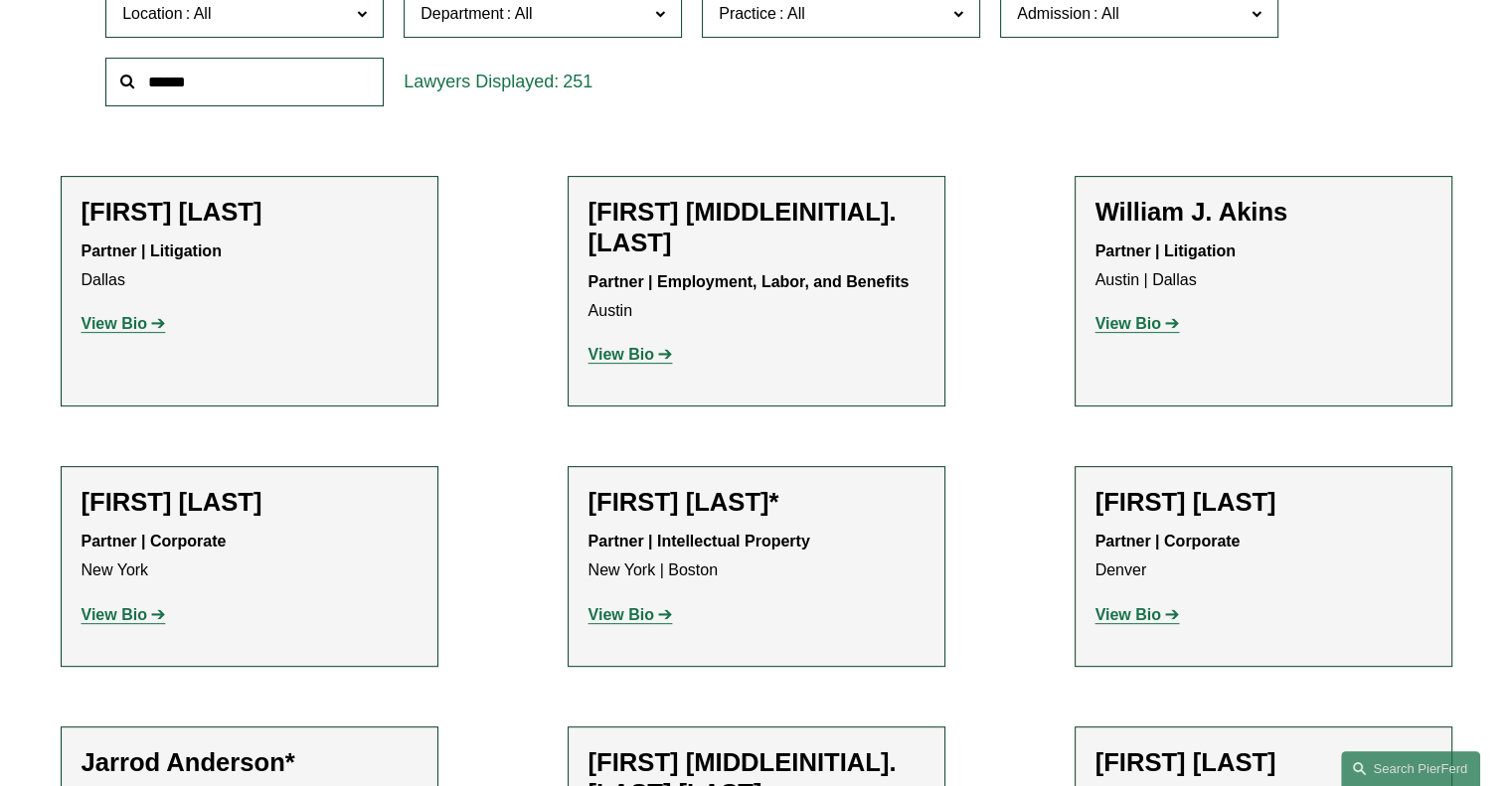click 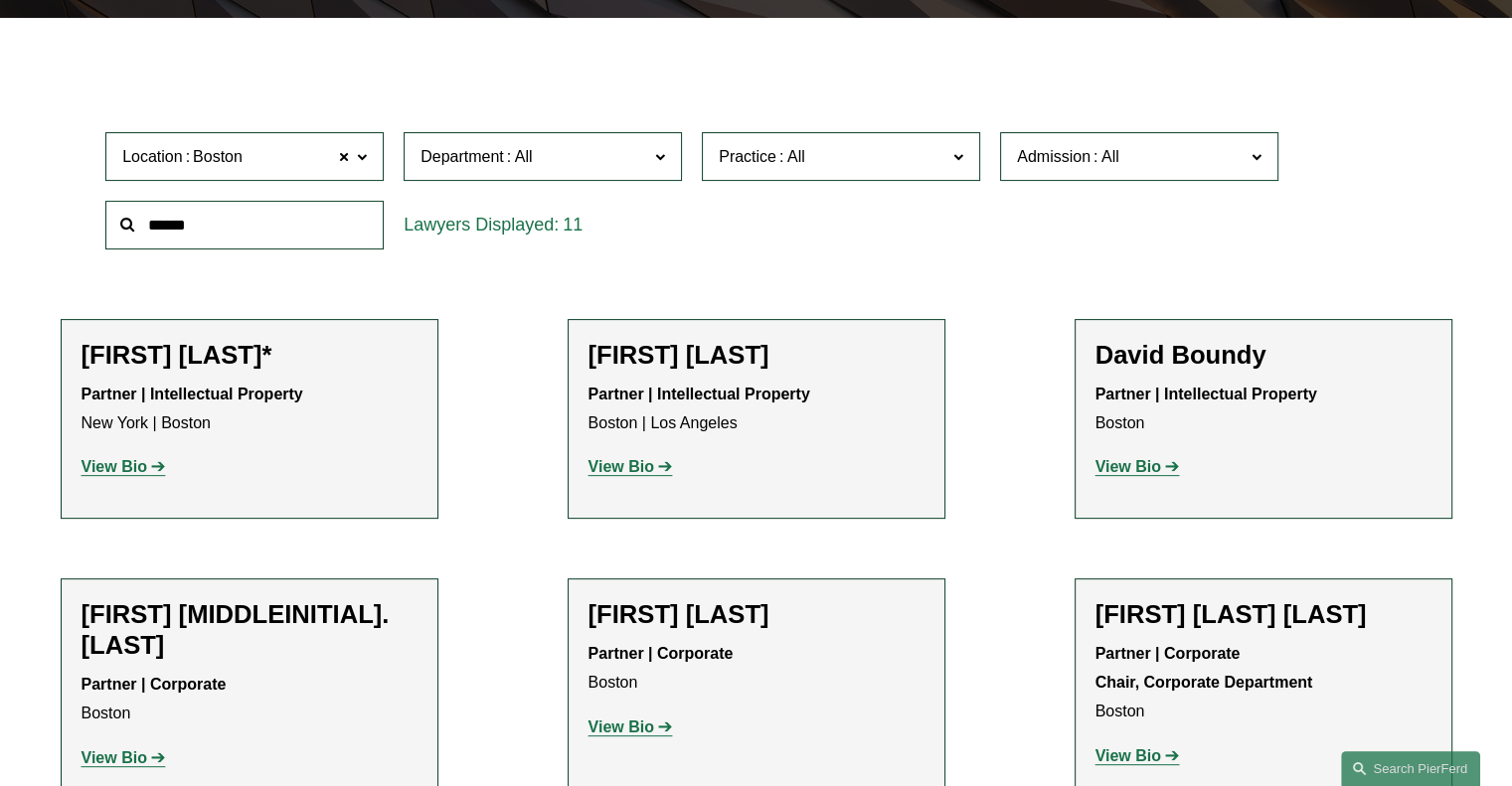 scroll, scrollTop: 467, scrollLeft: 0, axis: vertical 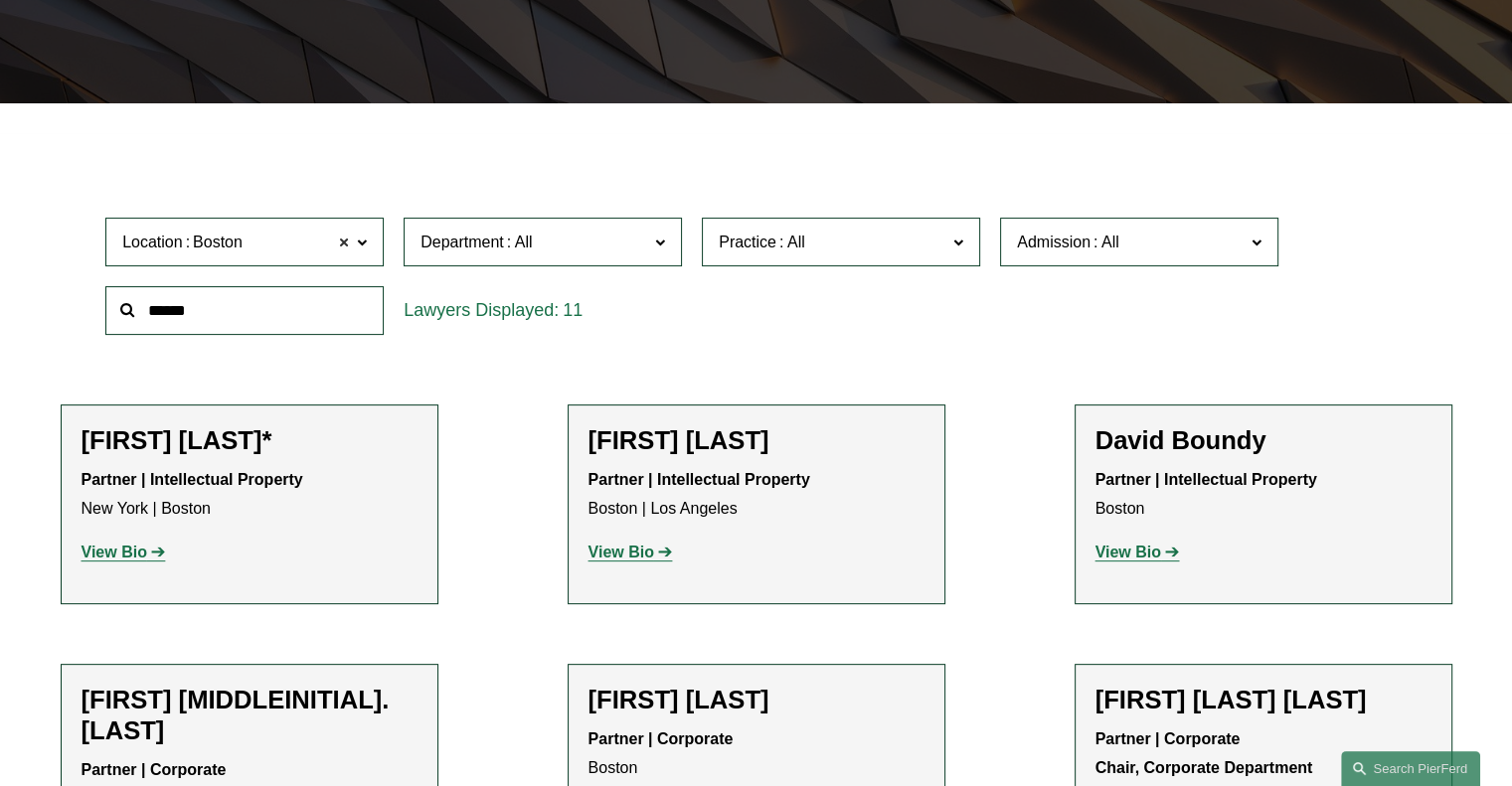 click 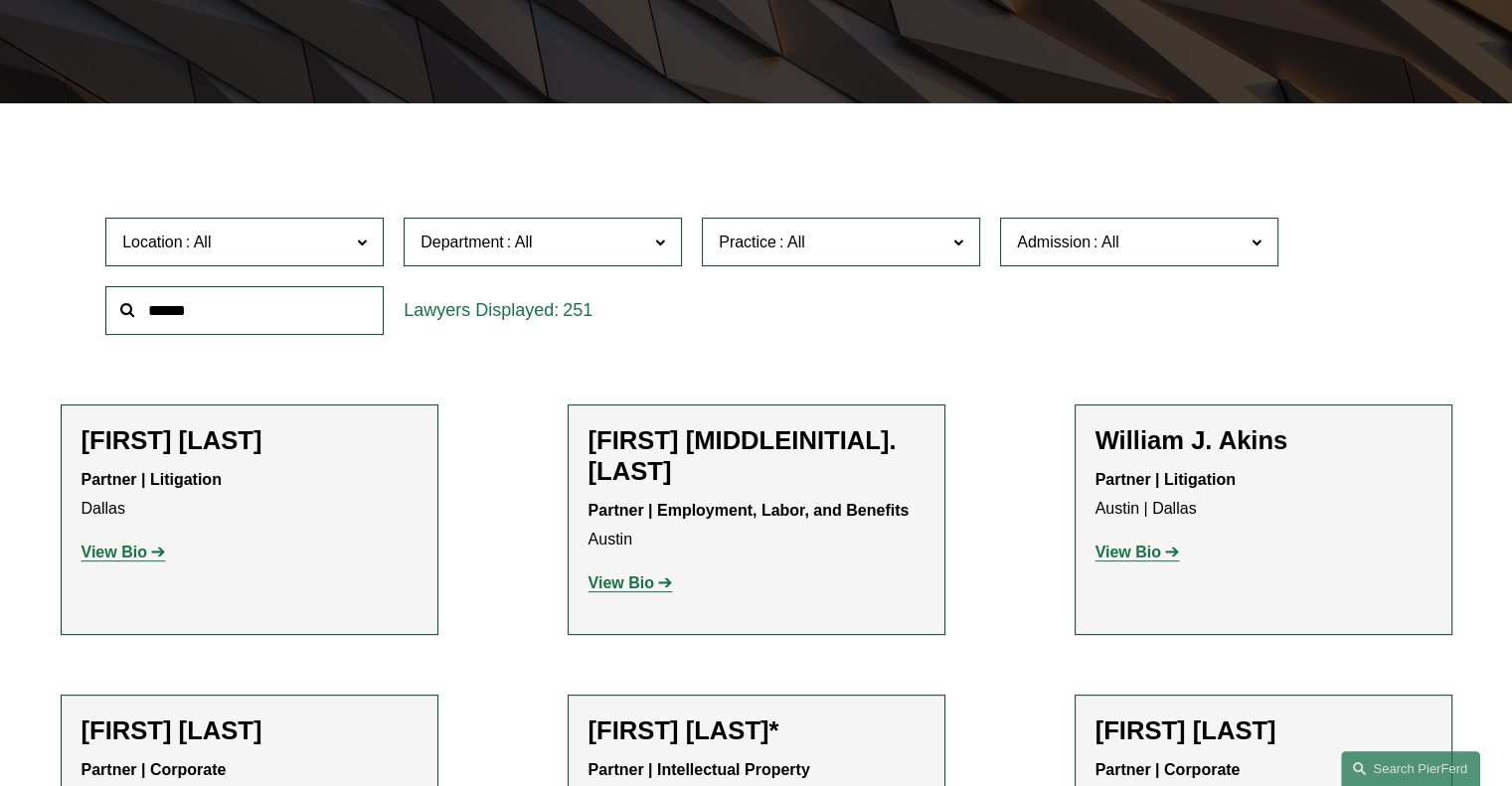 click 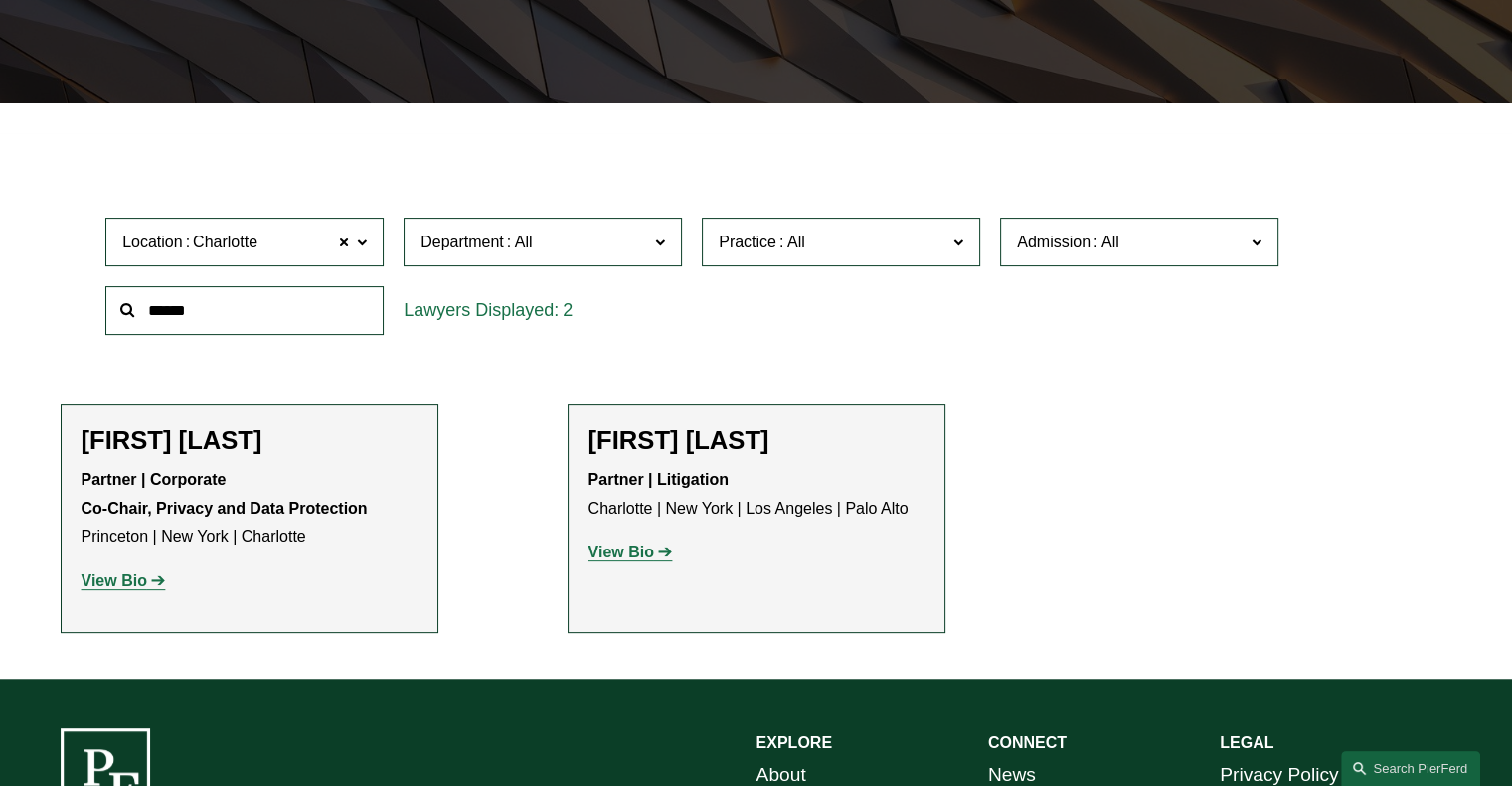 drag, startPoint x: 342, startPoint y: 241, endPoint x: 358, endPoint y: 241, distance: 16 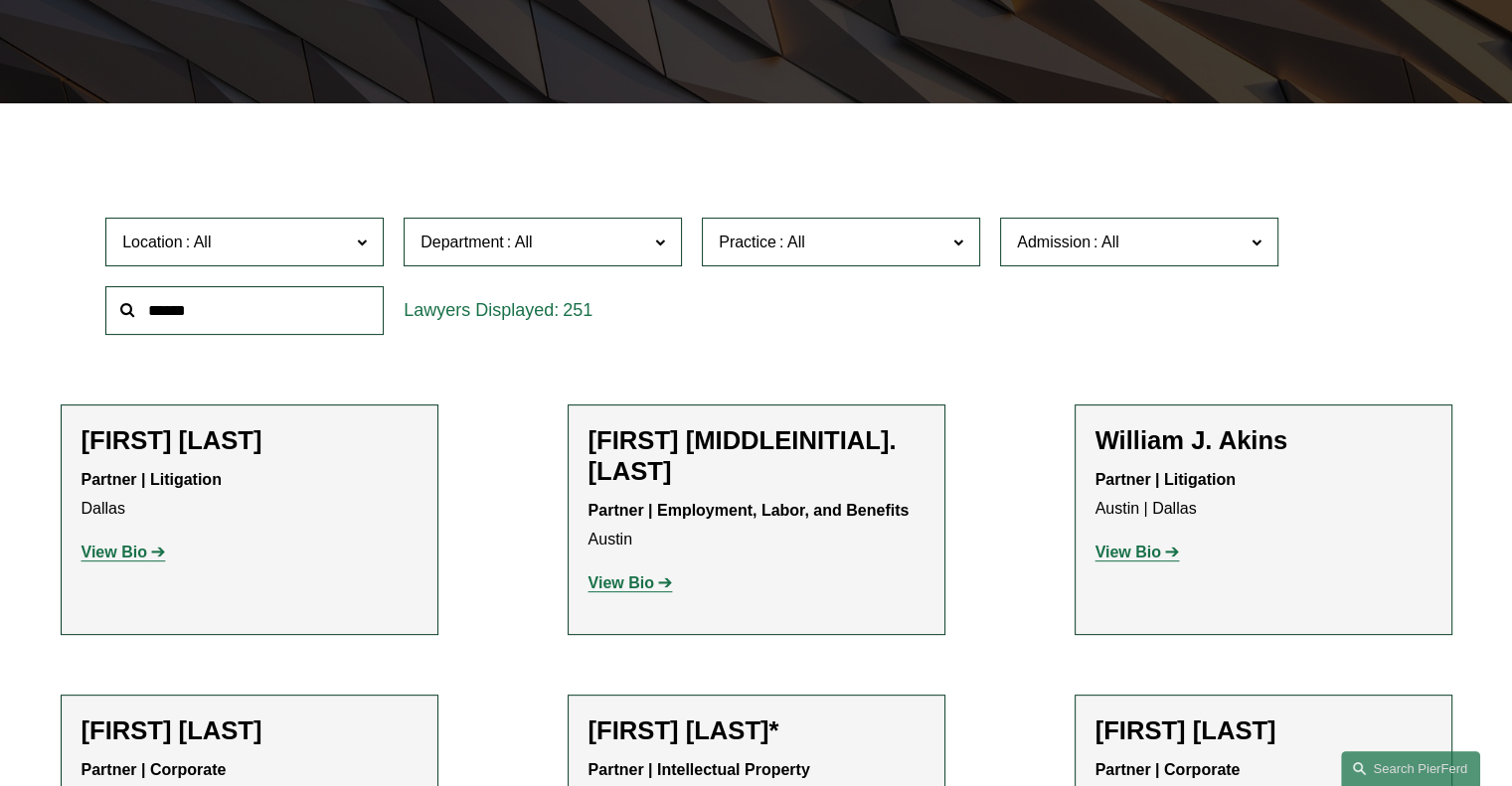 click 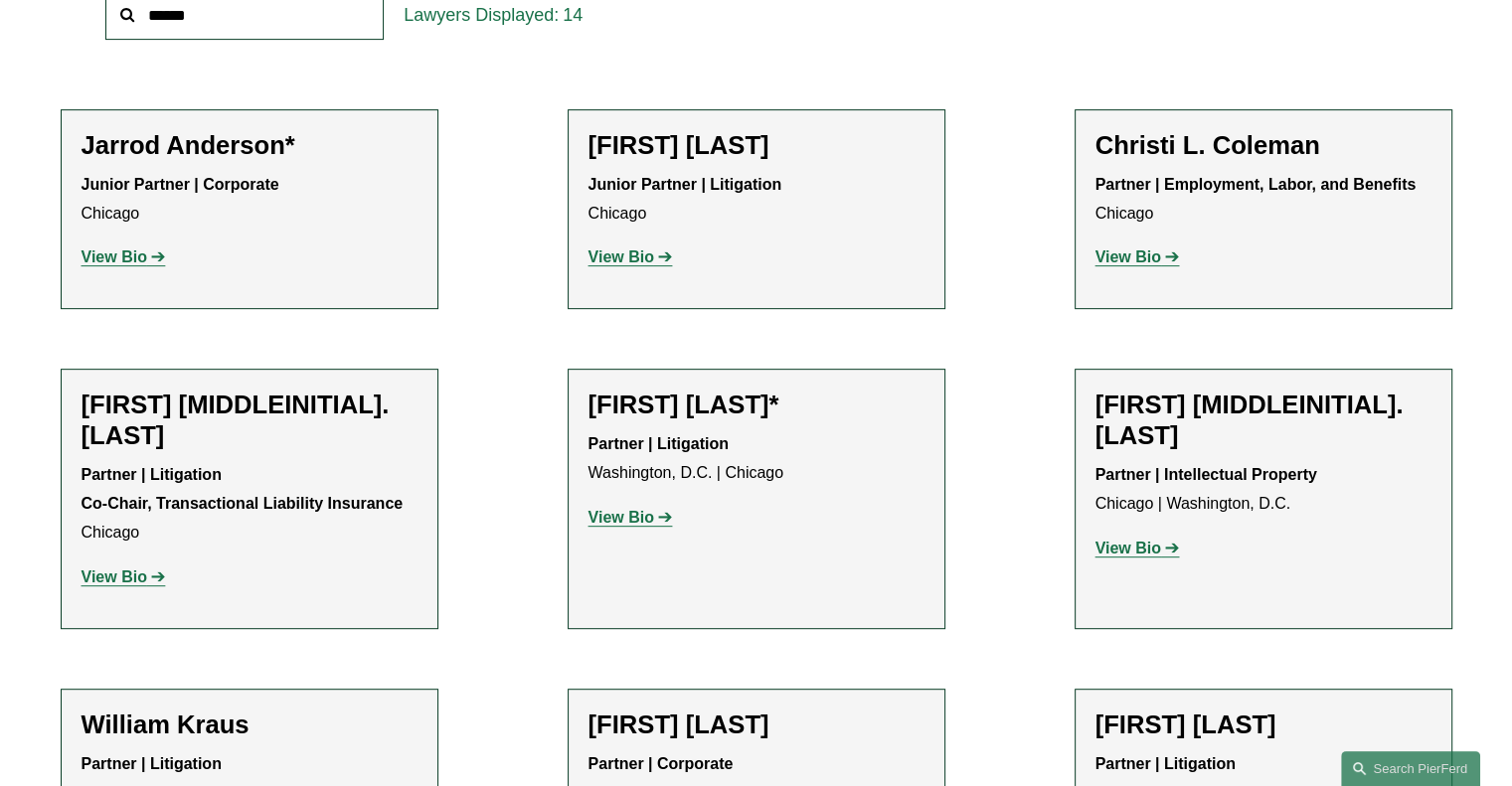 scroll, scrollTop: 368, scrollLeft: 0, axis: vertical 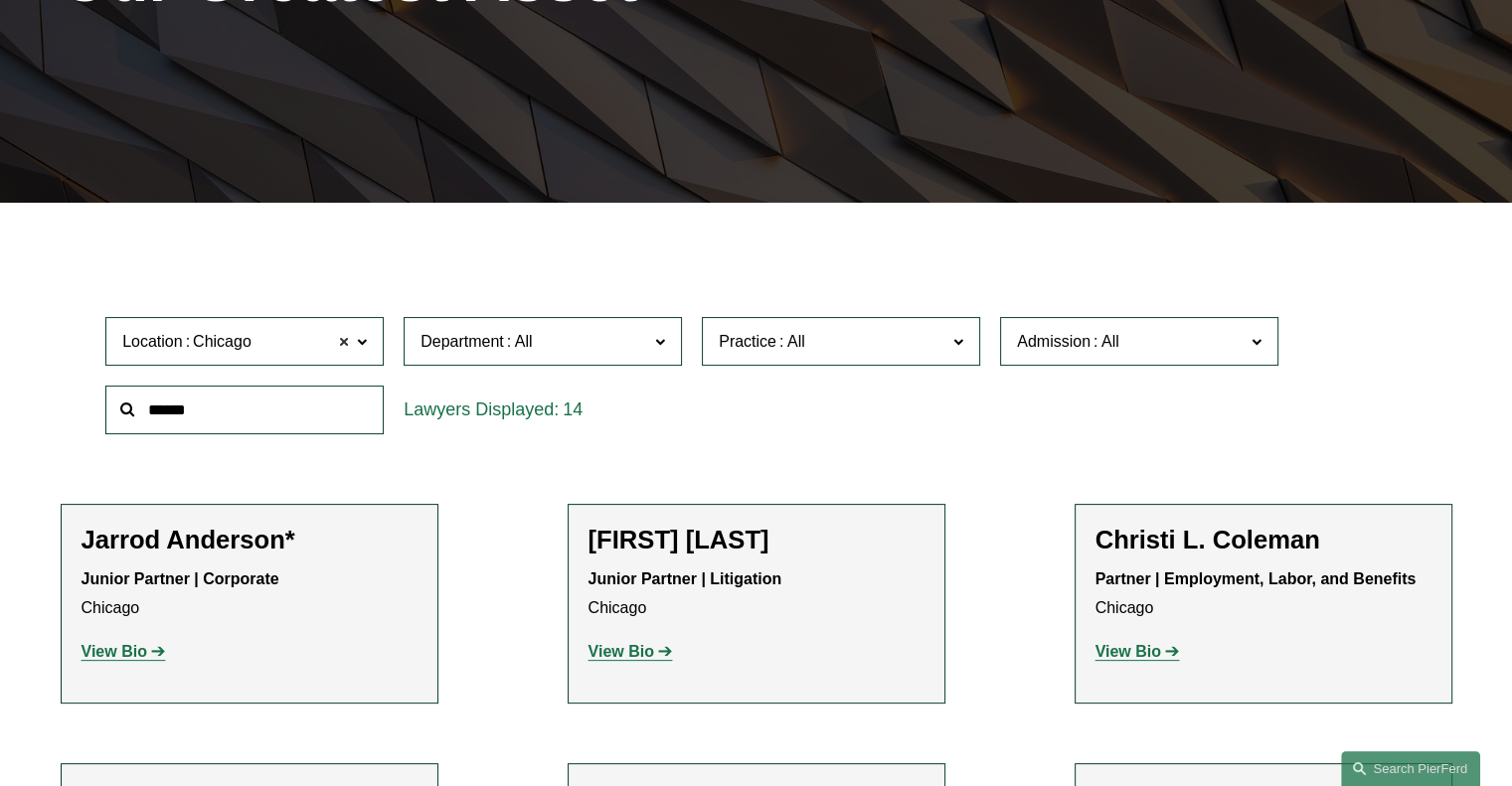click 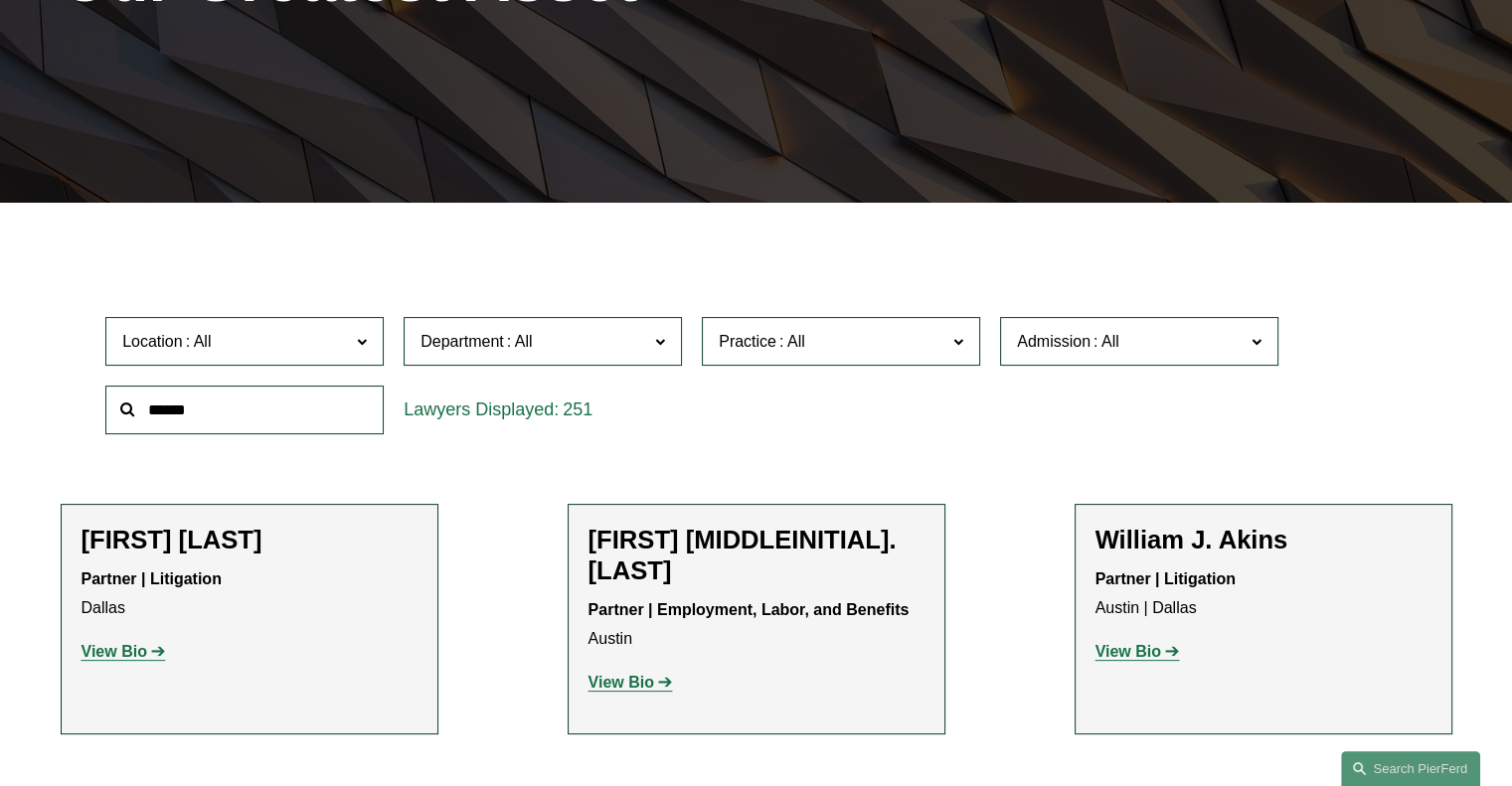 click 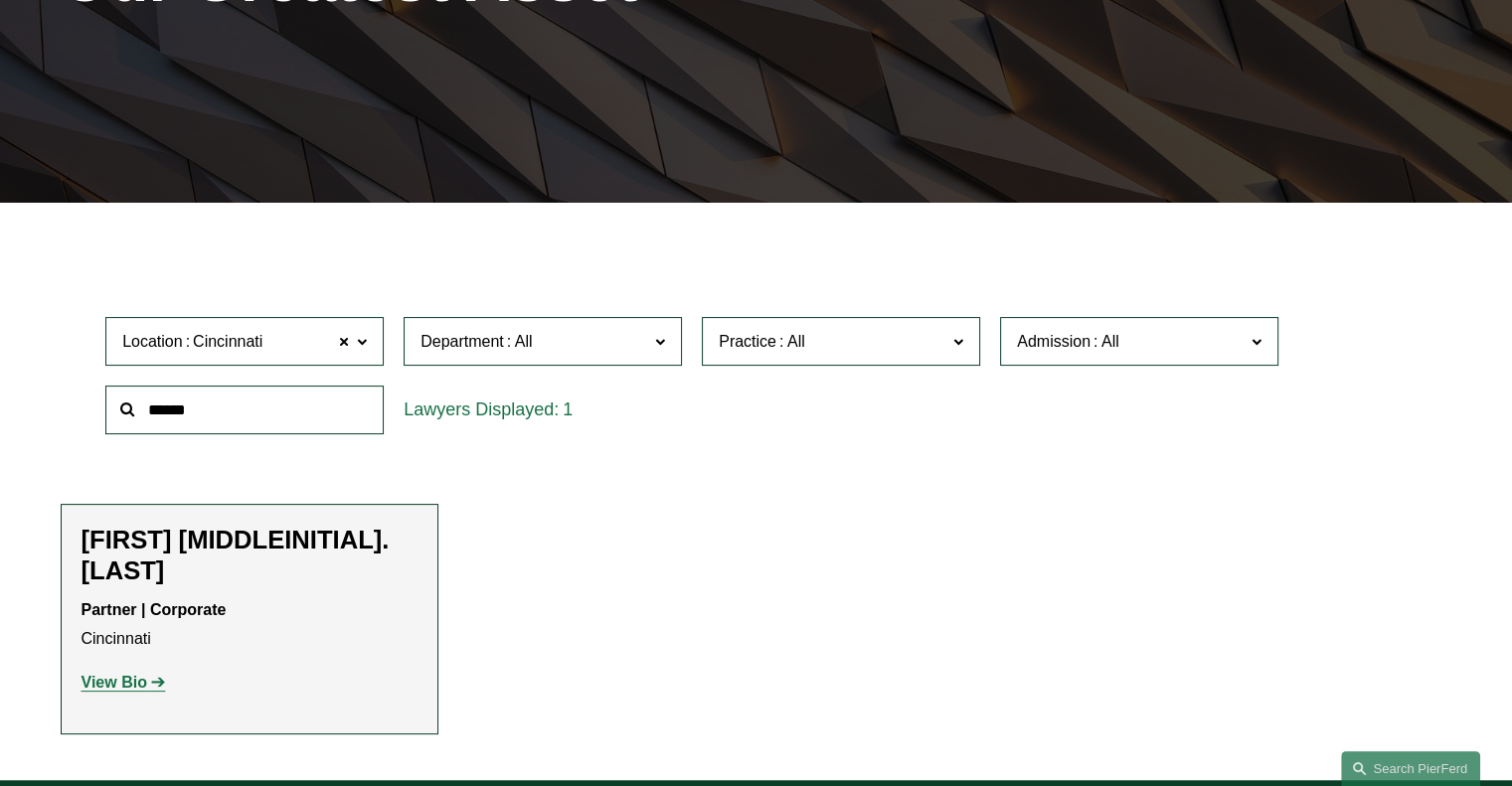 click 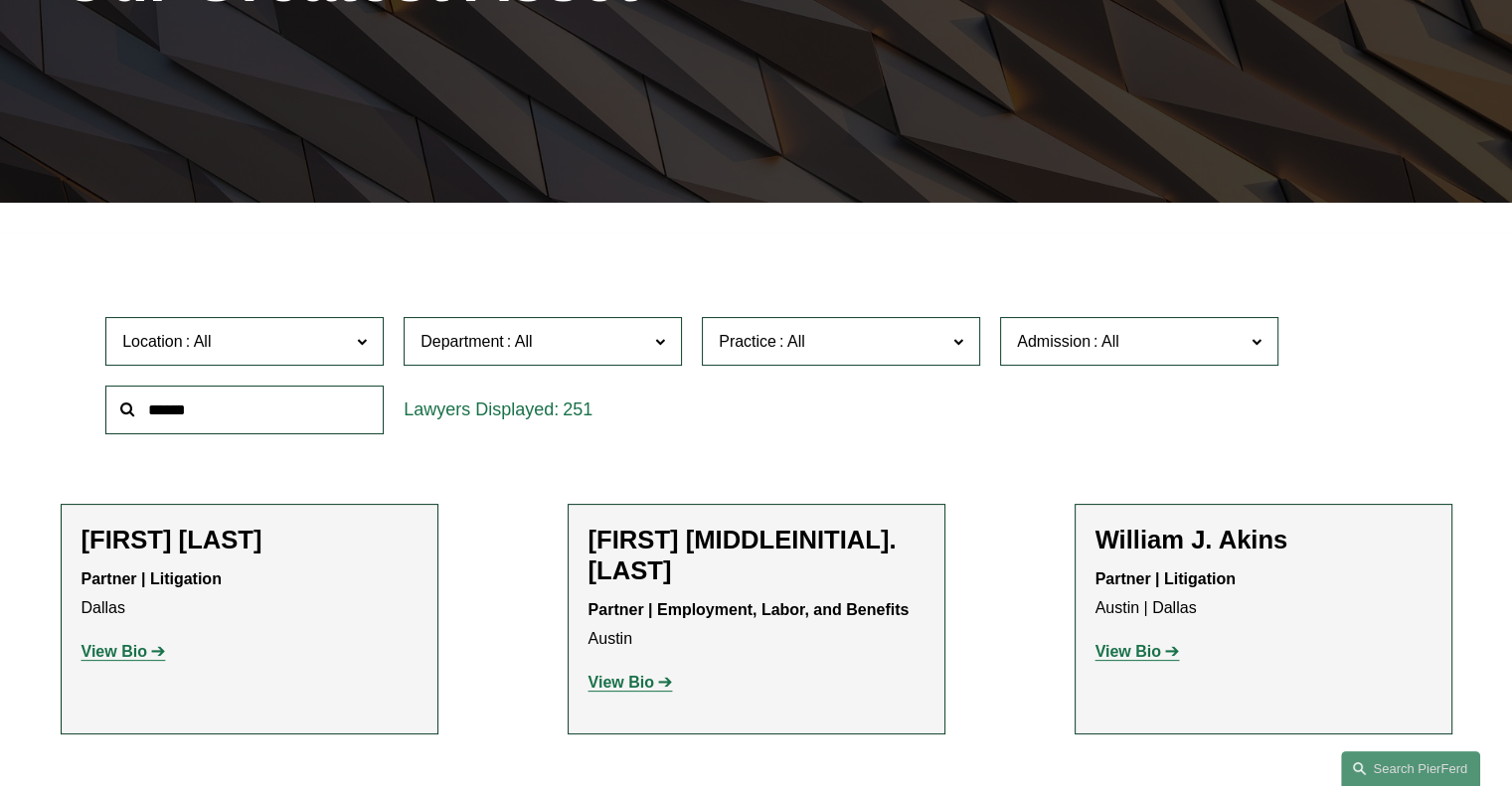 click 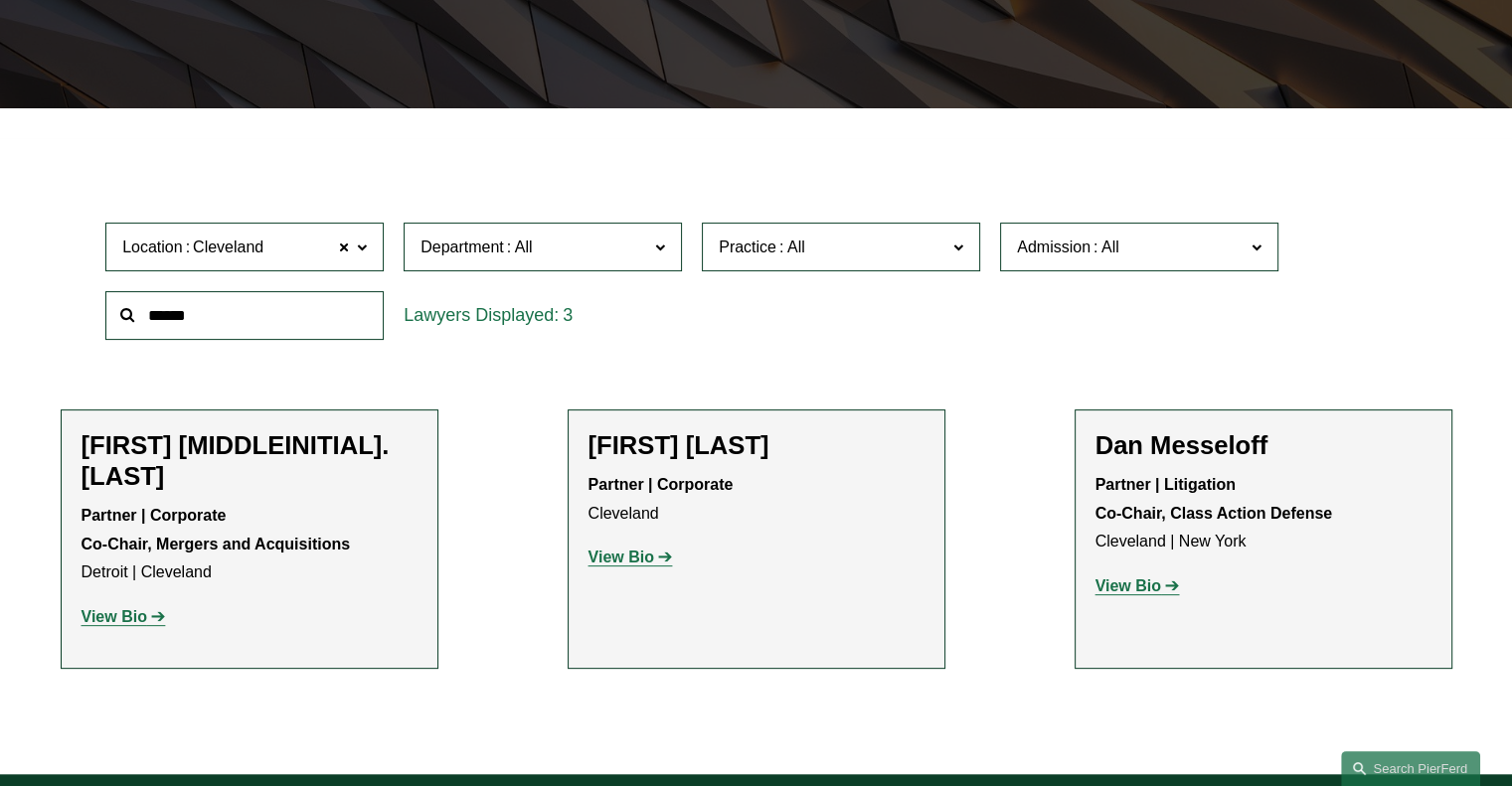 scroll, scrollTop: 666, scrollLeft: 0, axis: vertical 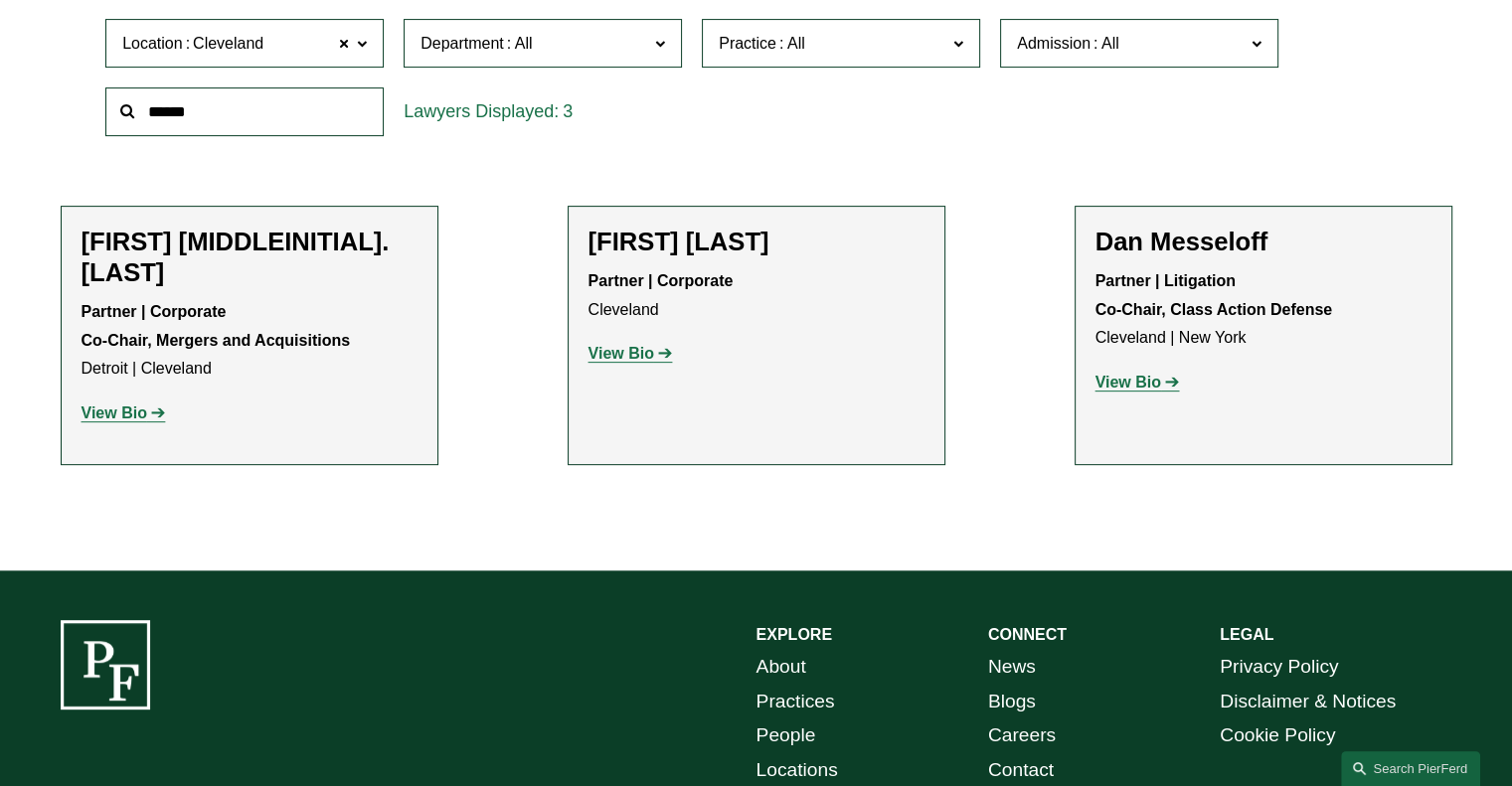 click on "Location [CITY]" 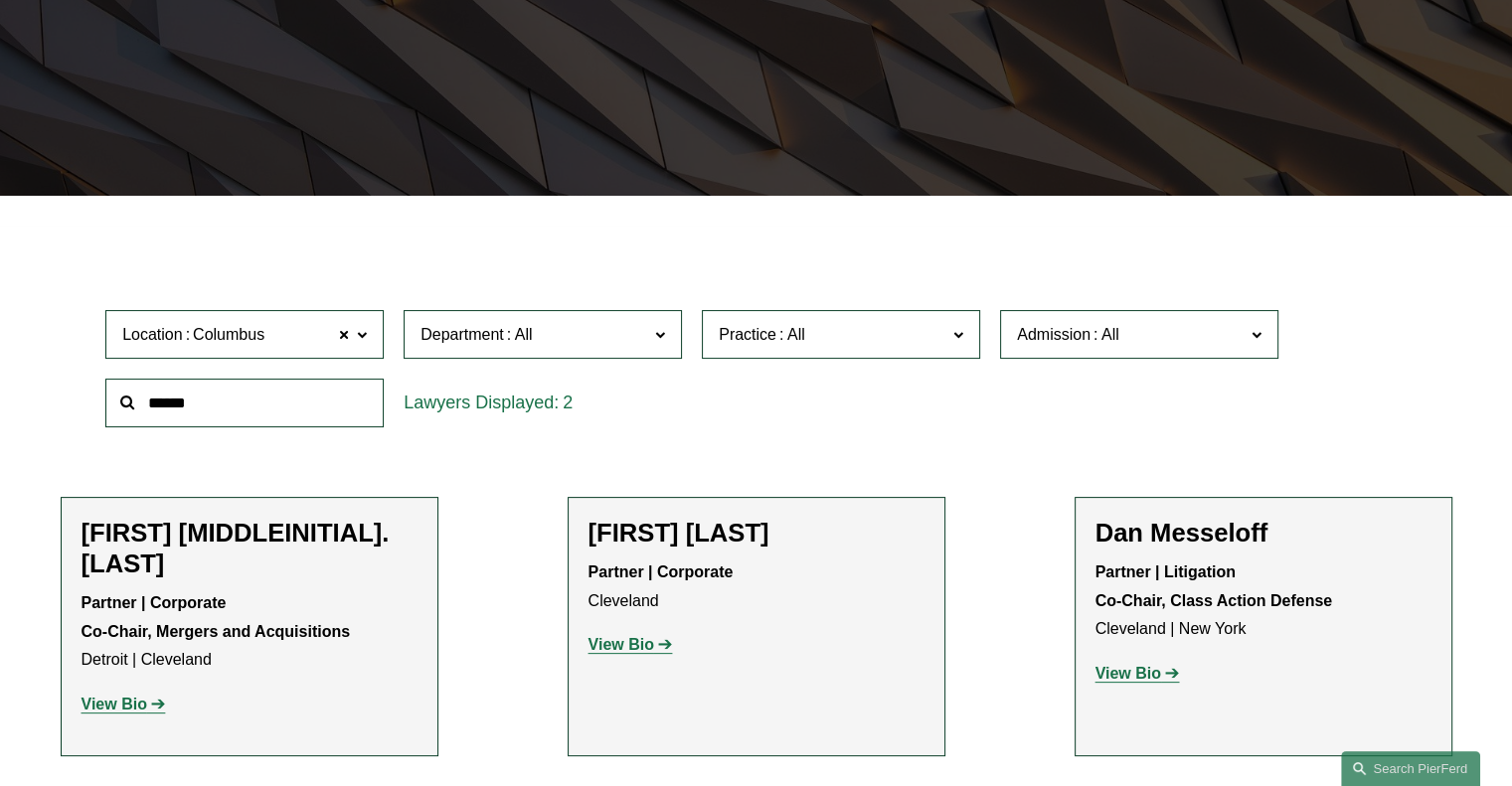 scroll, scrollTop: 368, scrollLeft: 0, axis: vertical 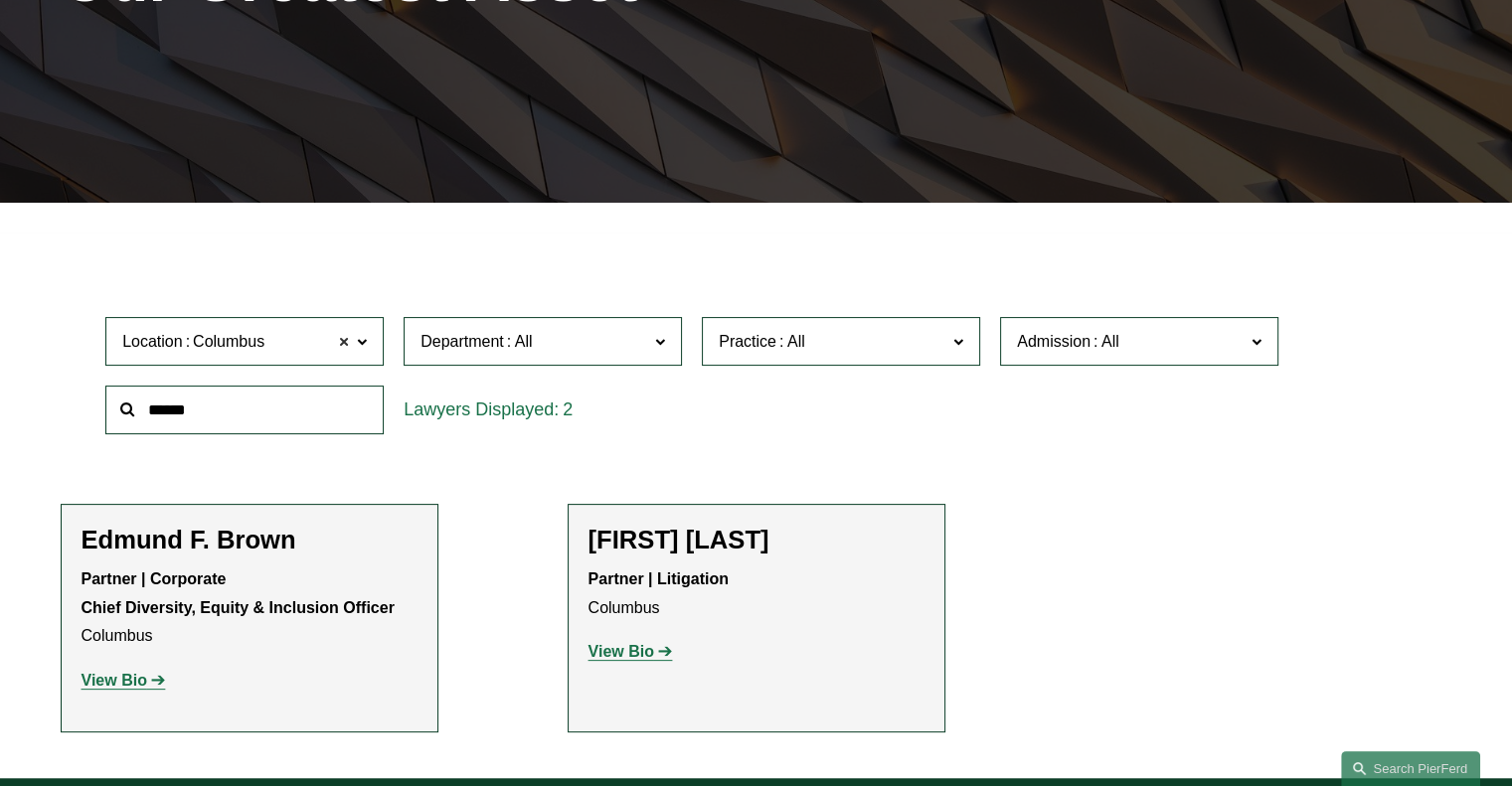 click 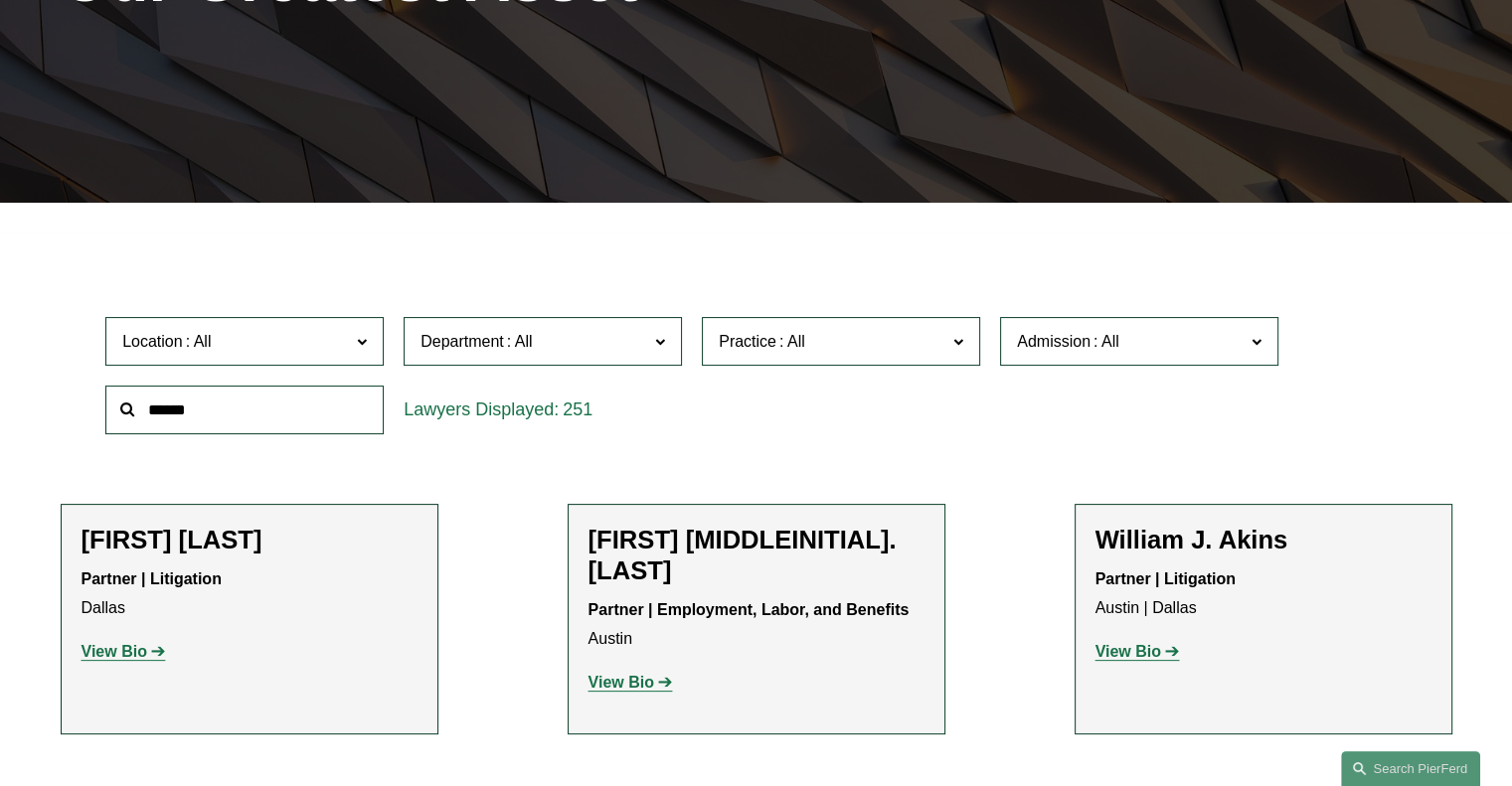 click 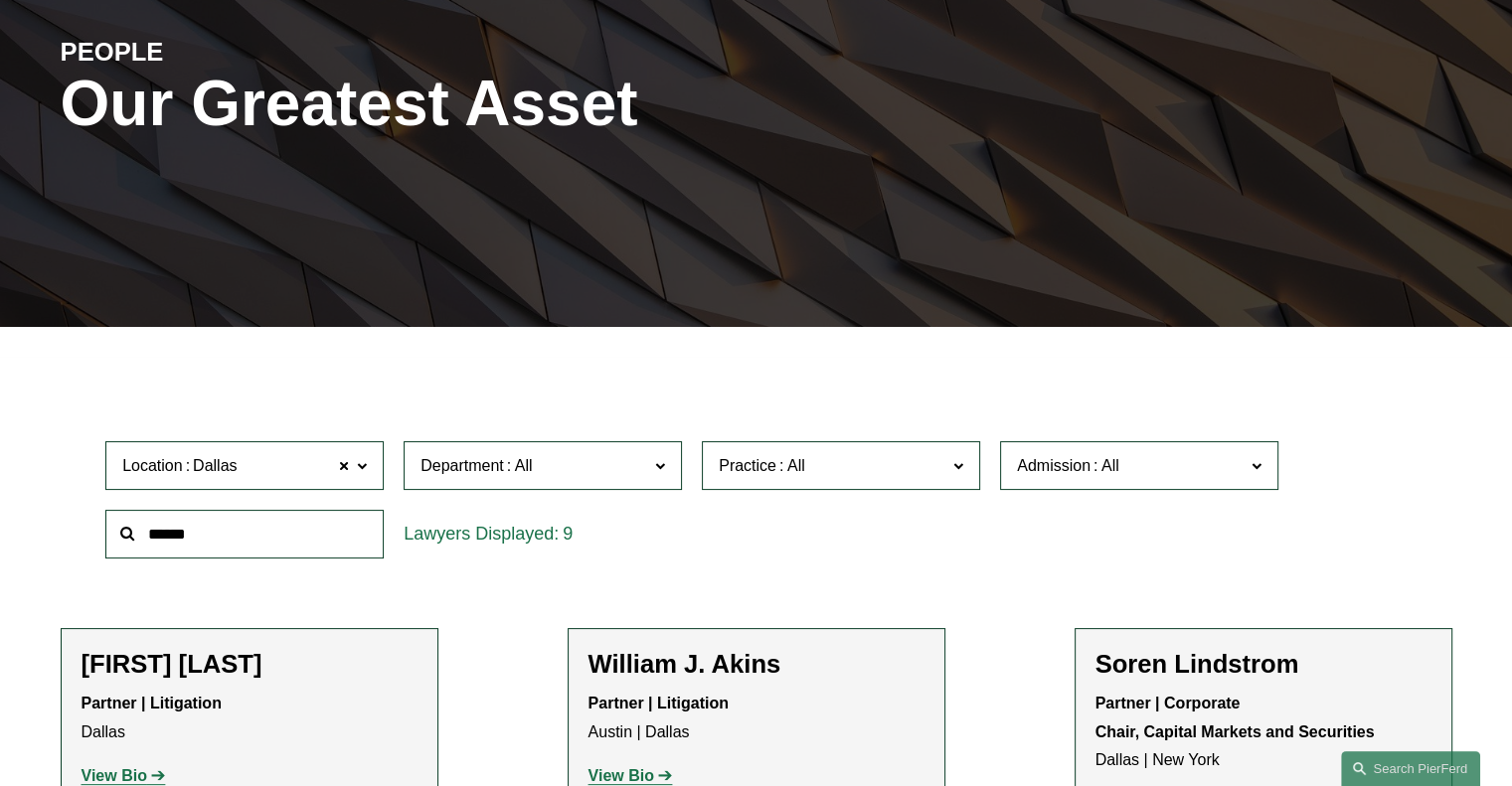 scroll, scrollTop: 368, scrollLeft: 0, axis: vertical 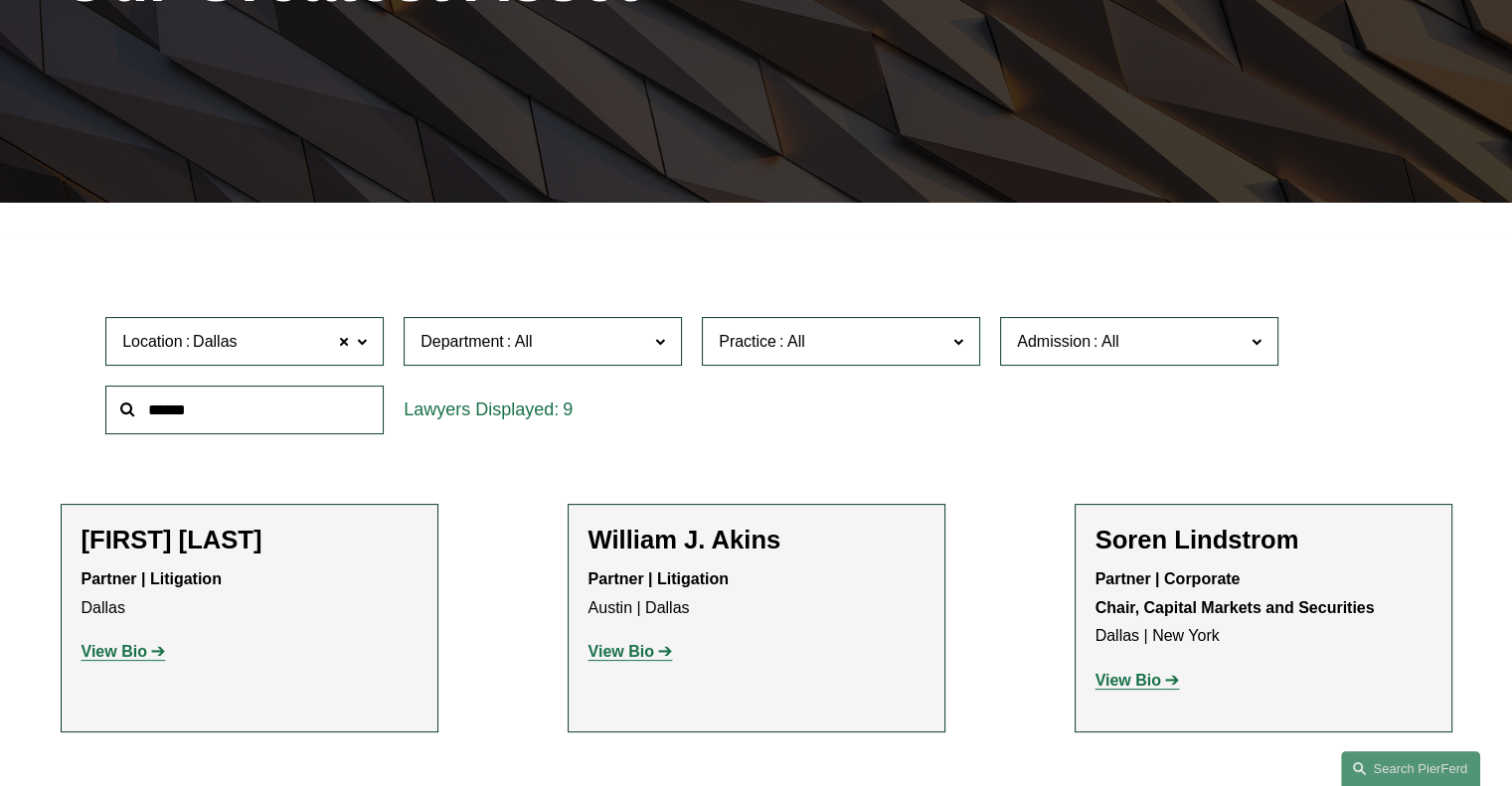 drag, startPoint x: 339, startPoint y: 340, endPoint x: 353, endPoint y: 342, distance: 14.142136 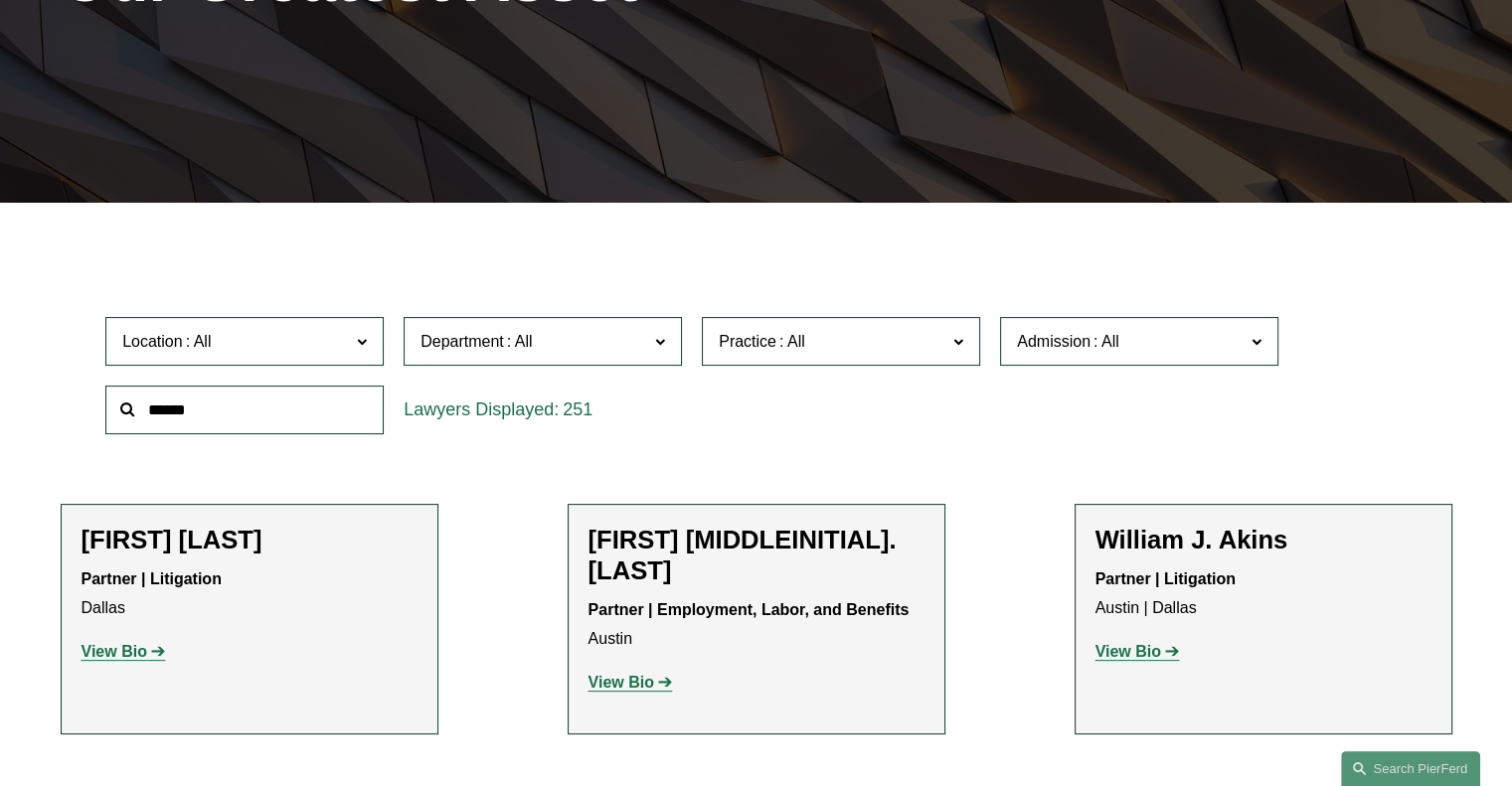 click 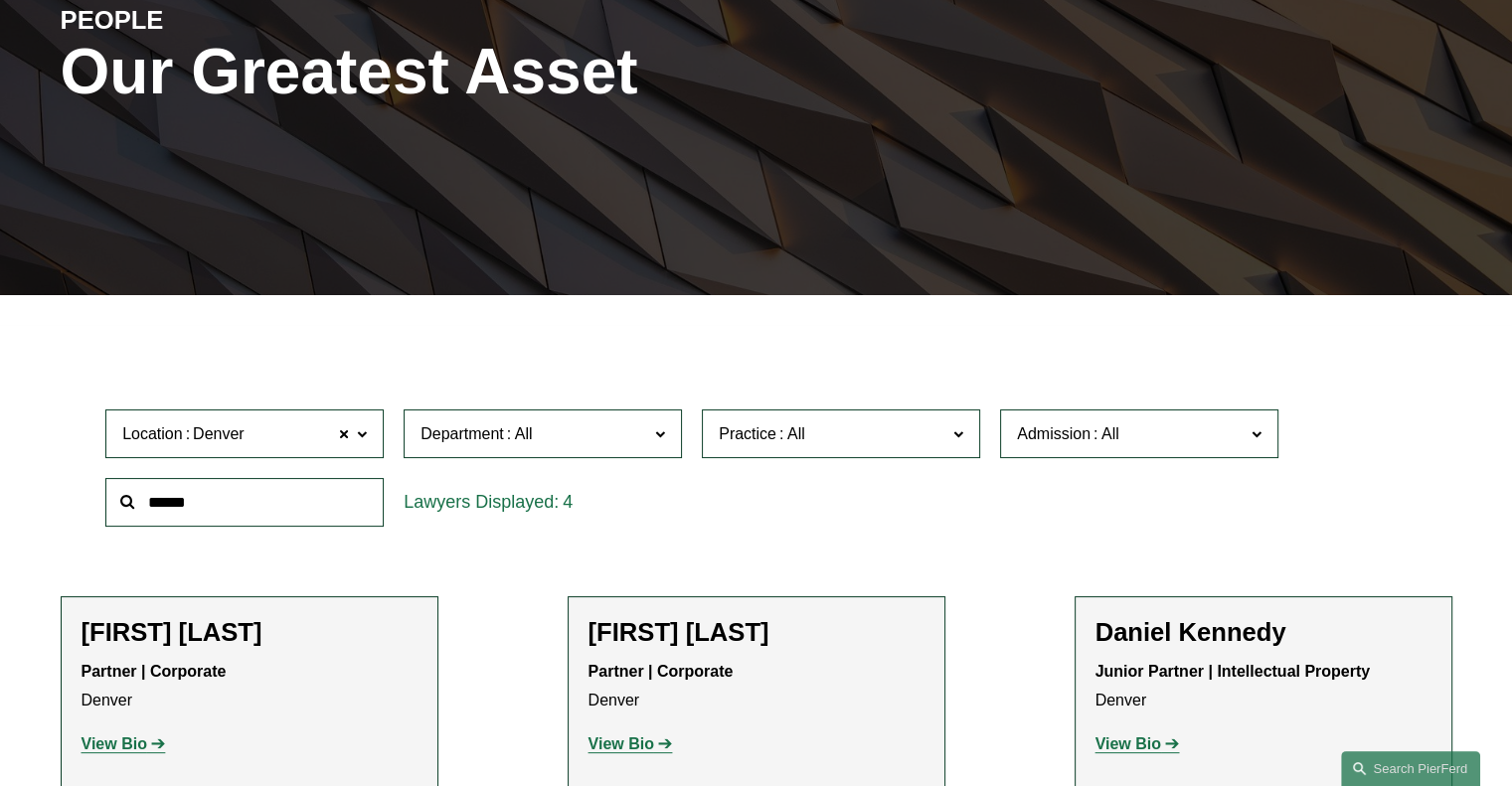 scroll, scrollTop: 268, scrollLeft: 0, axis: vertical 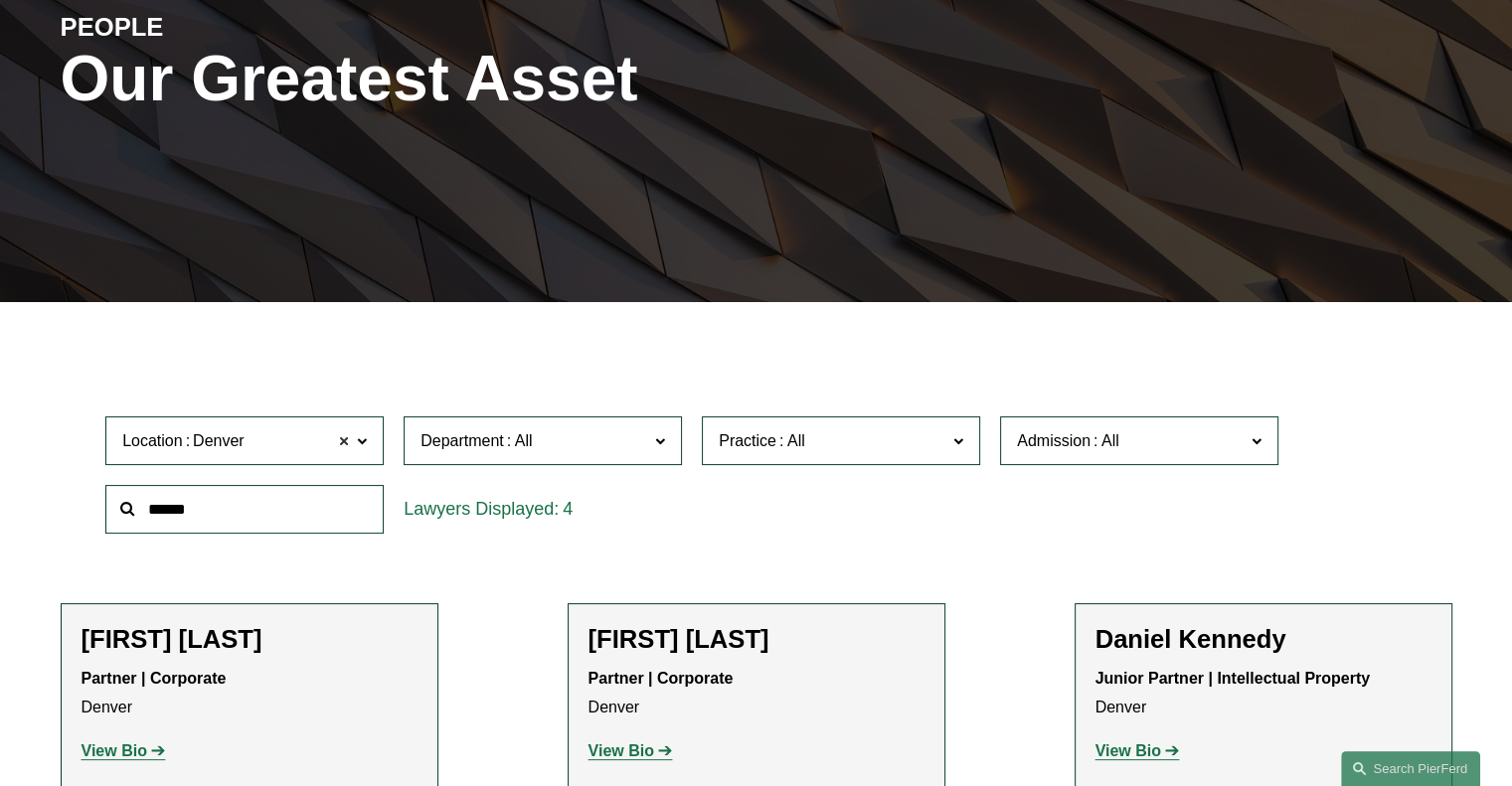 click 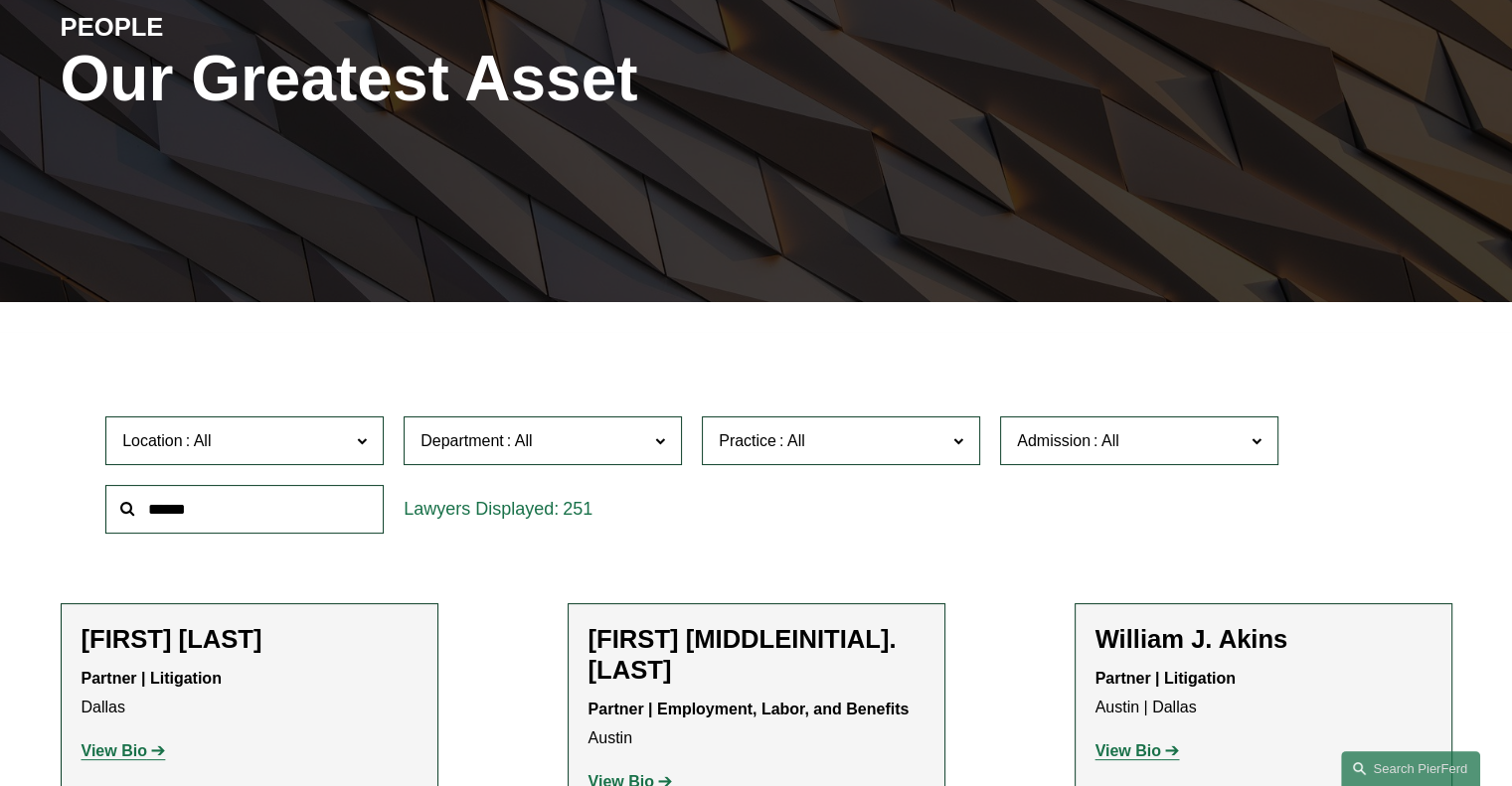 click 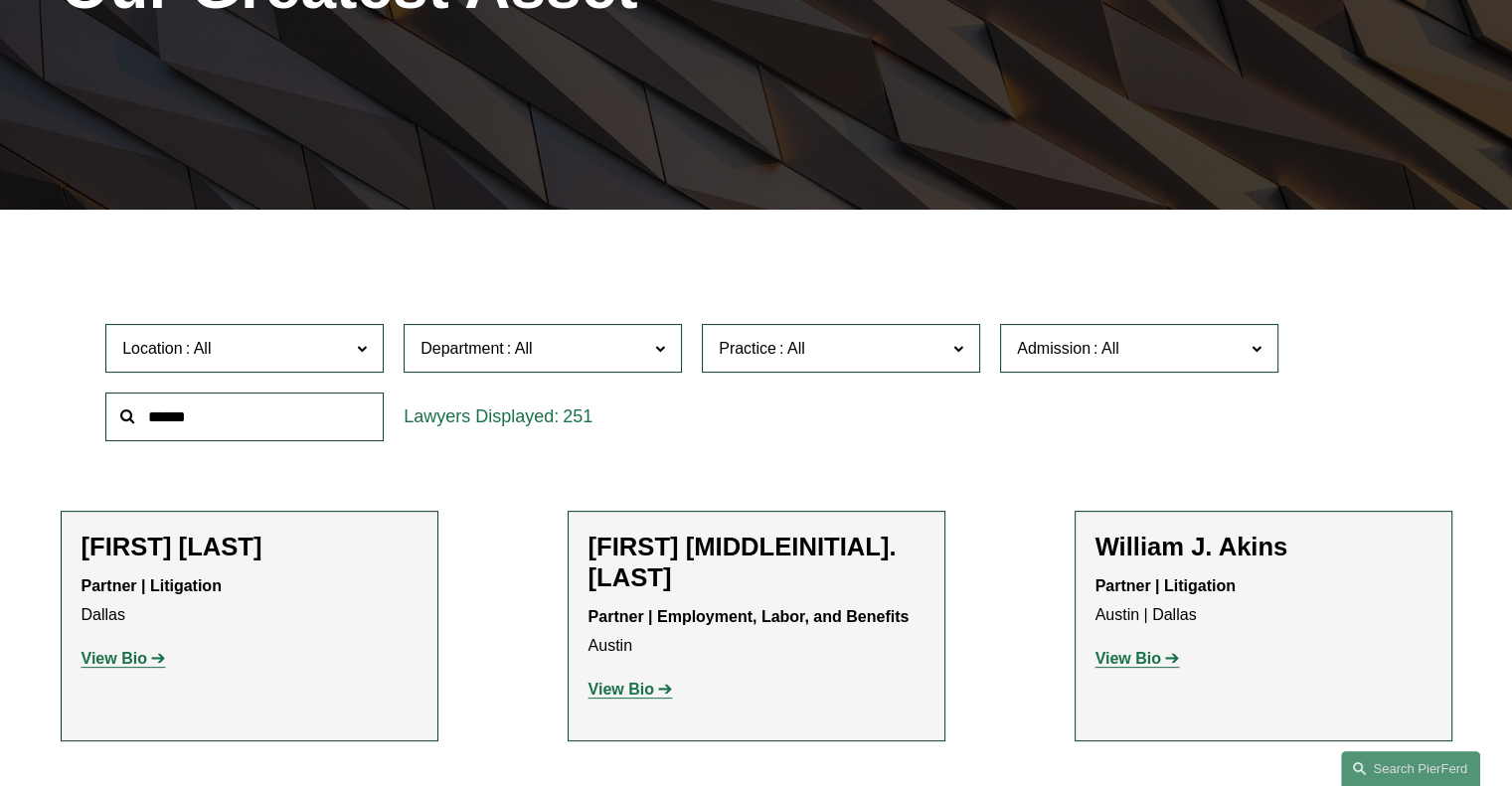 scroll, scrollTop: 467, scrollLeft: 0, axis: vertical 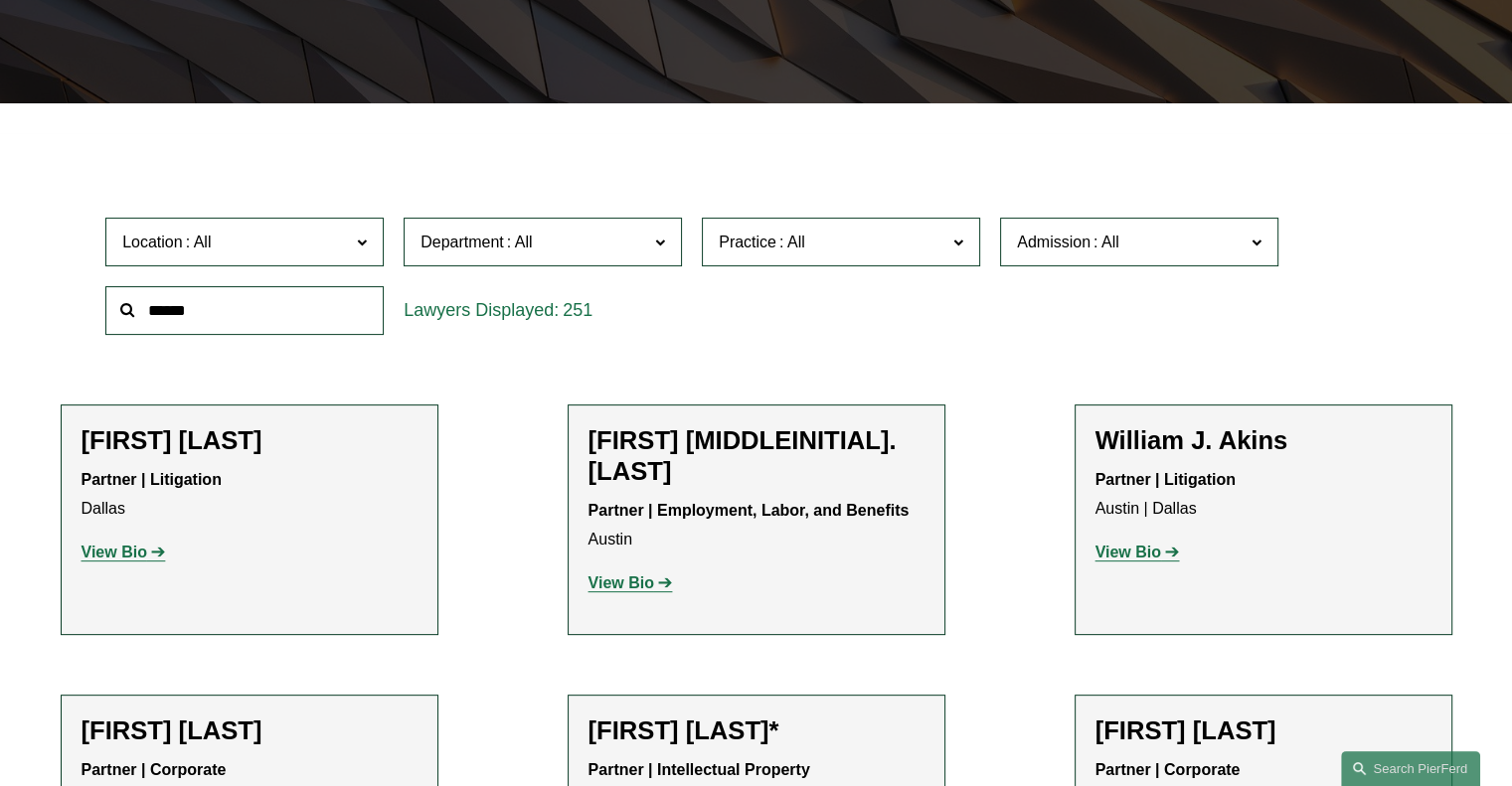 click on "Detroit" 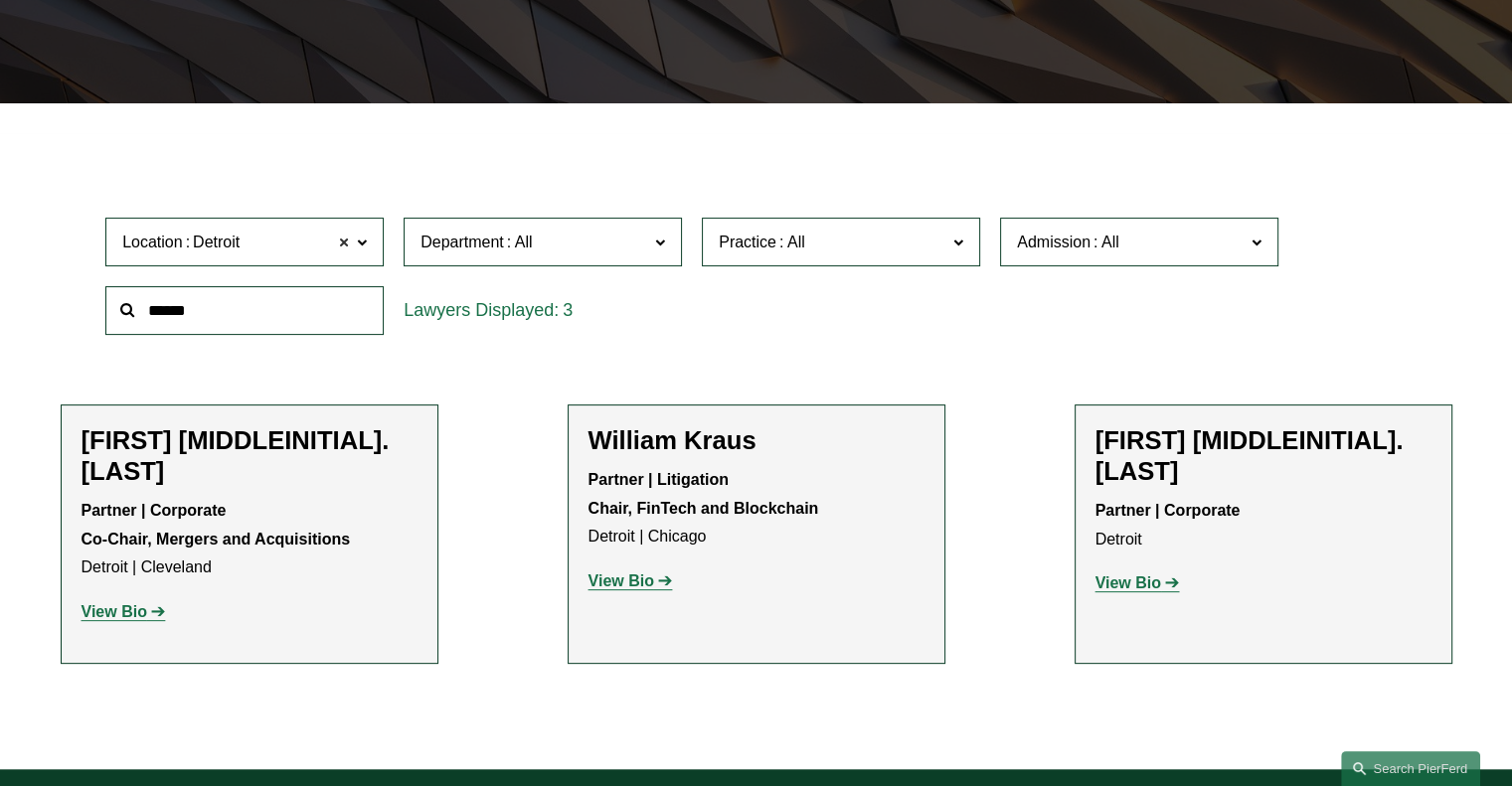click 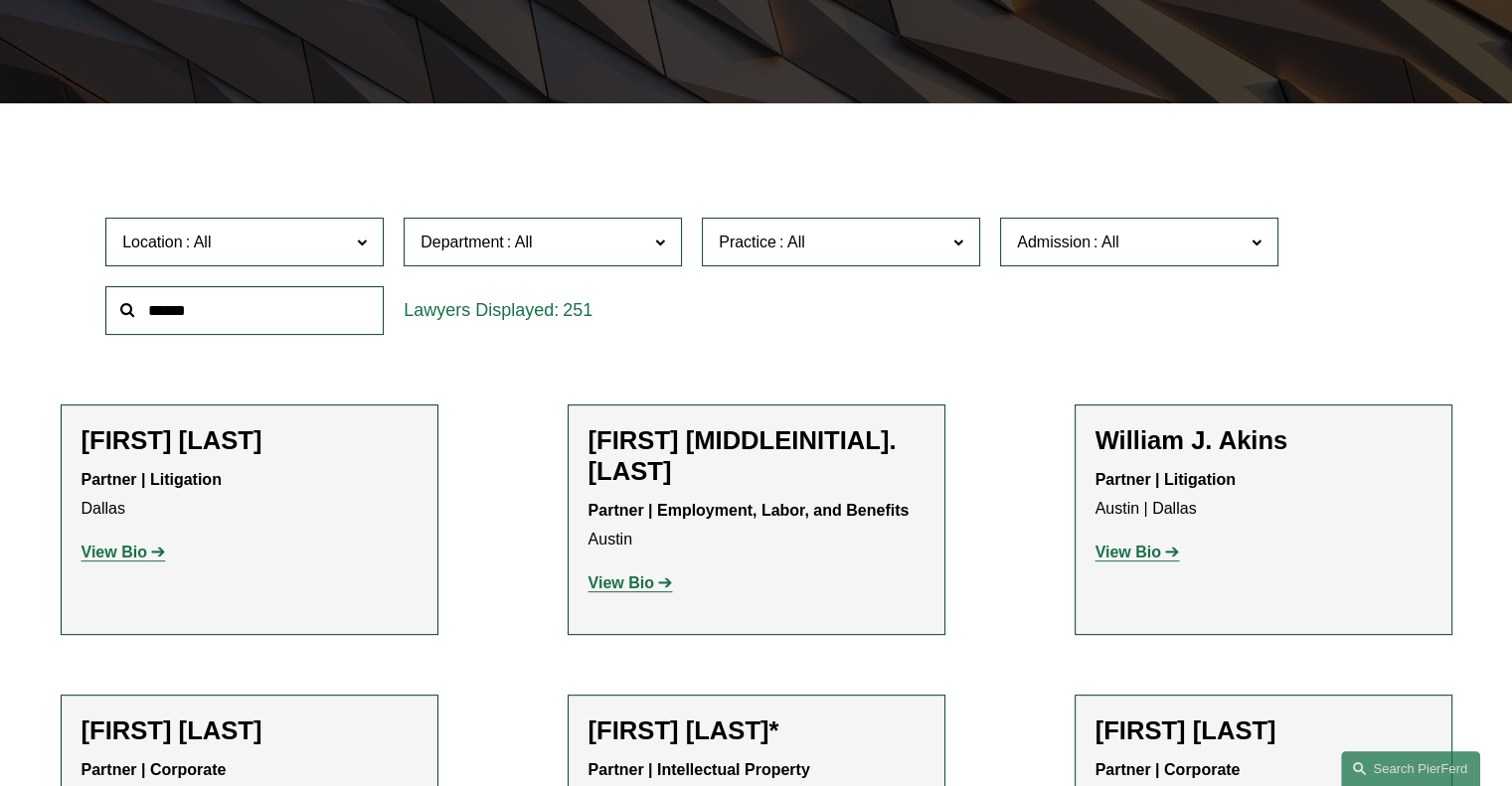 click 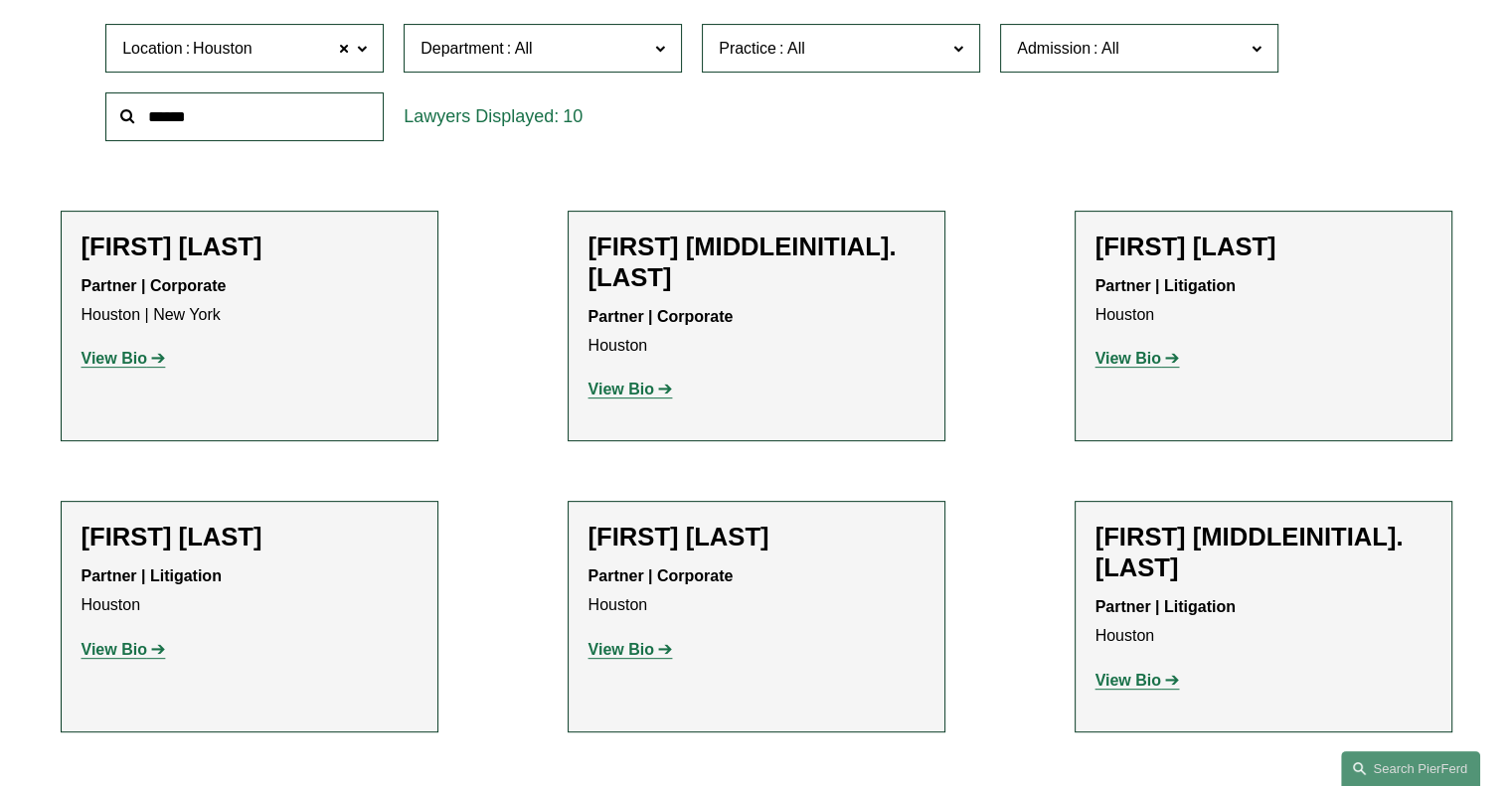 scroll, scrollTop: 467, scrollLeft: 0, axis: vertical 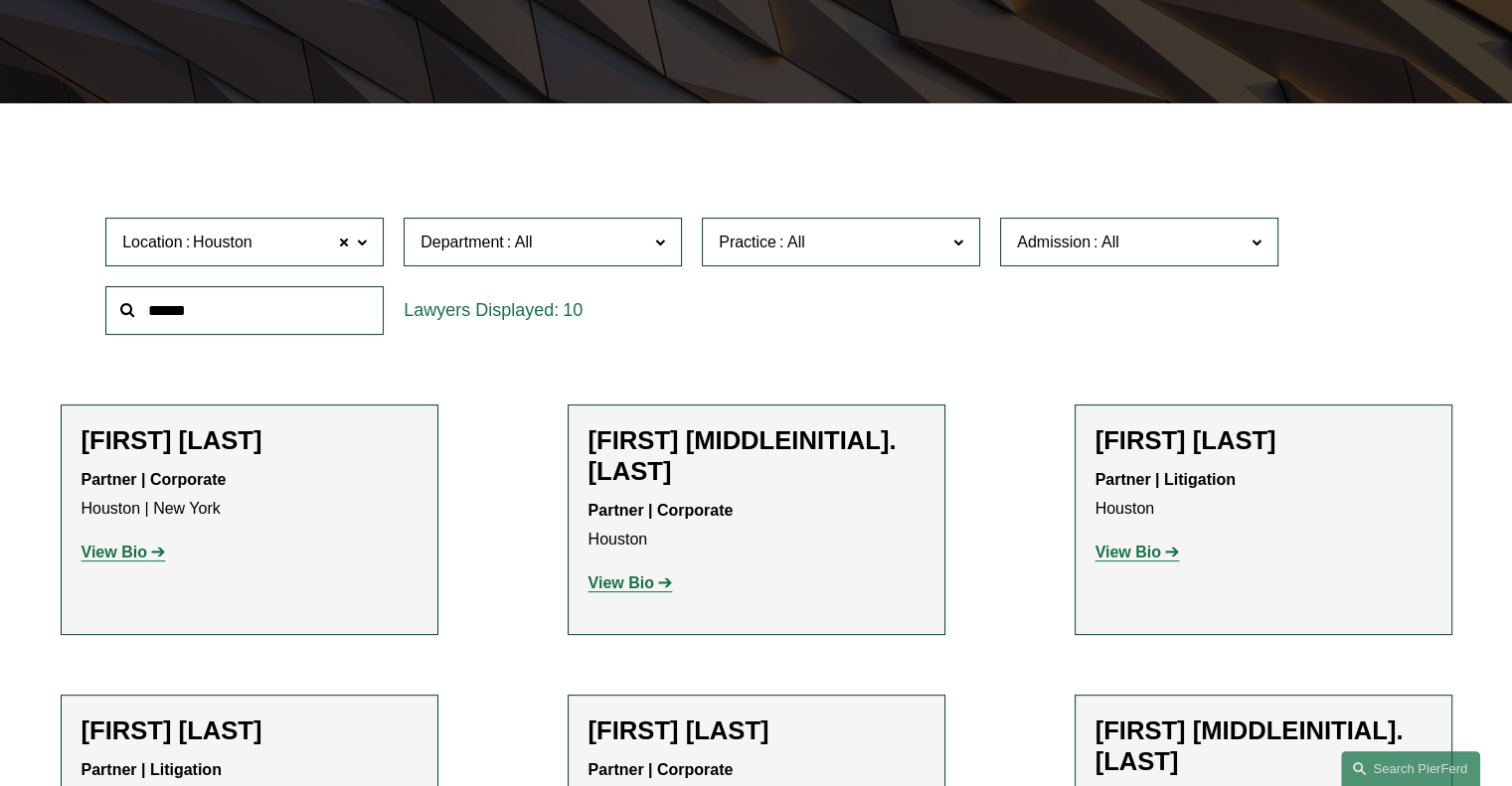 click 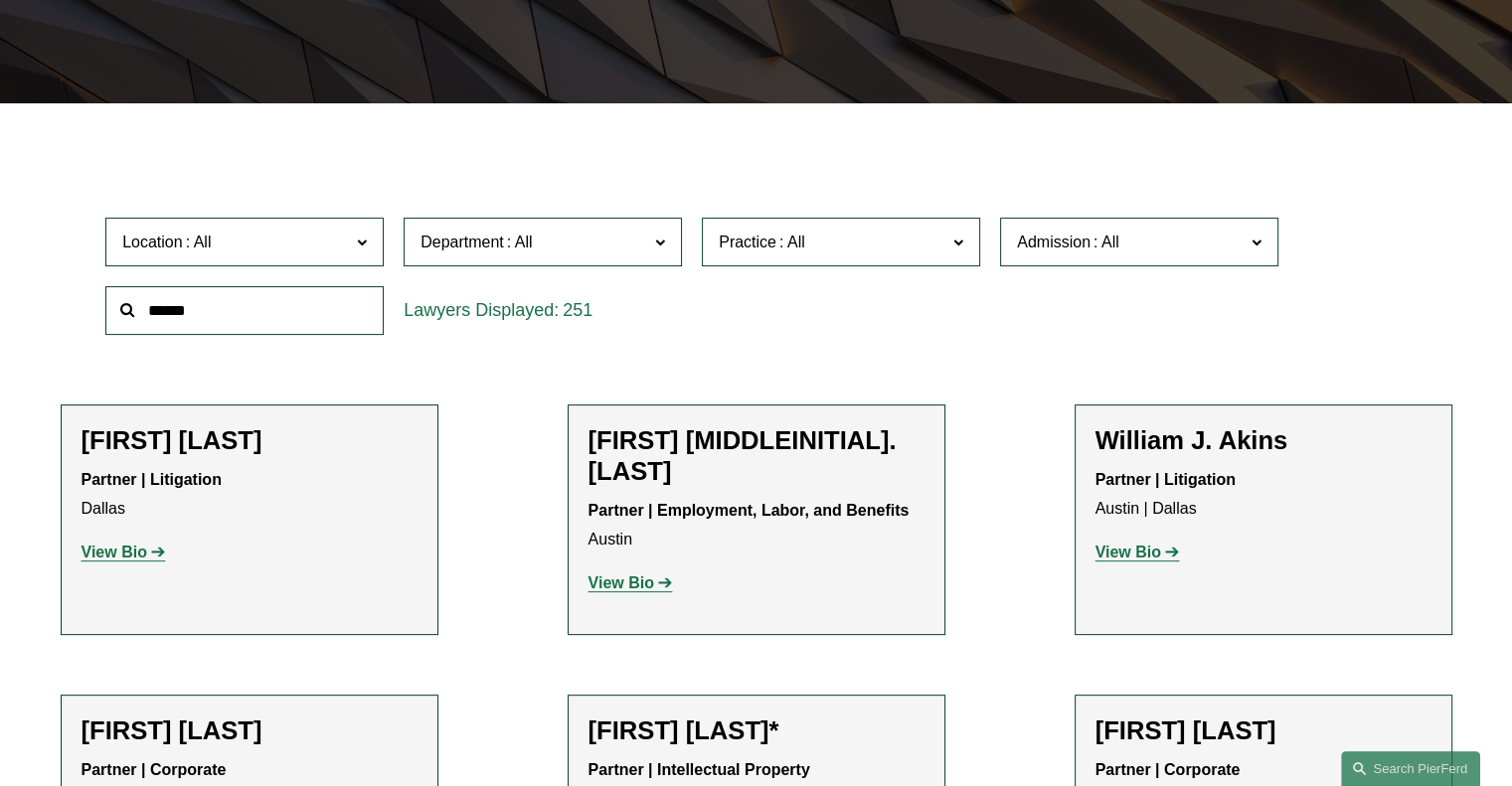 click 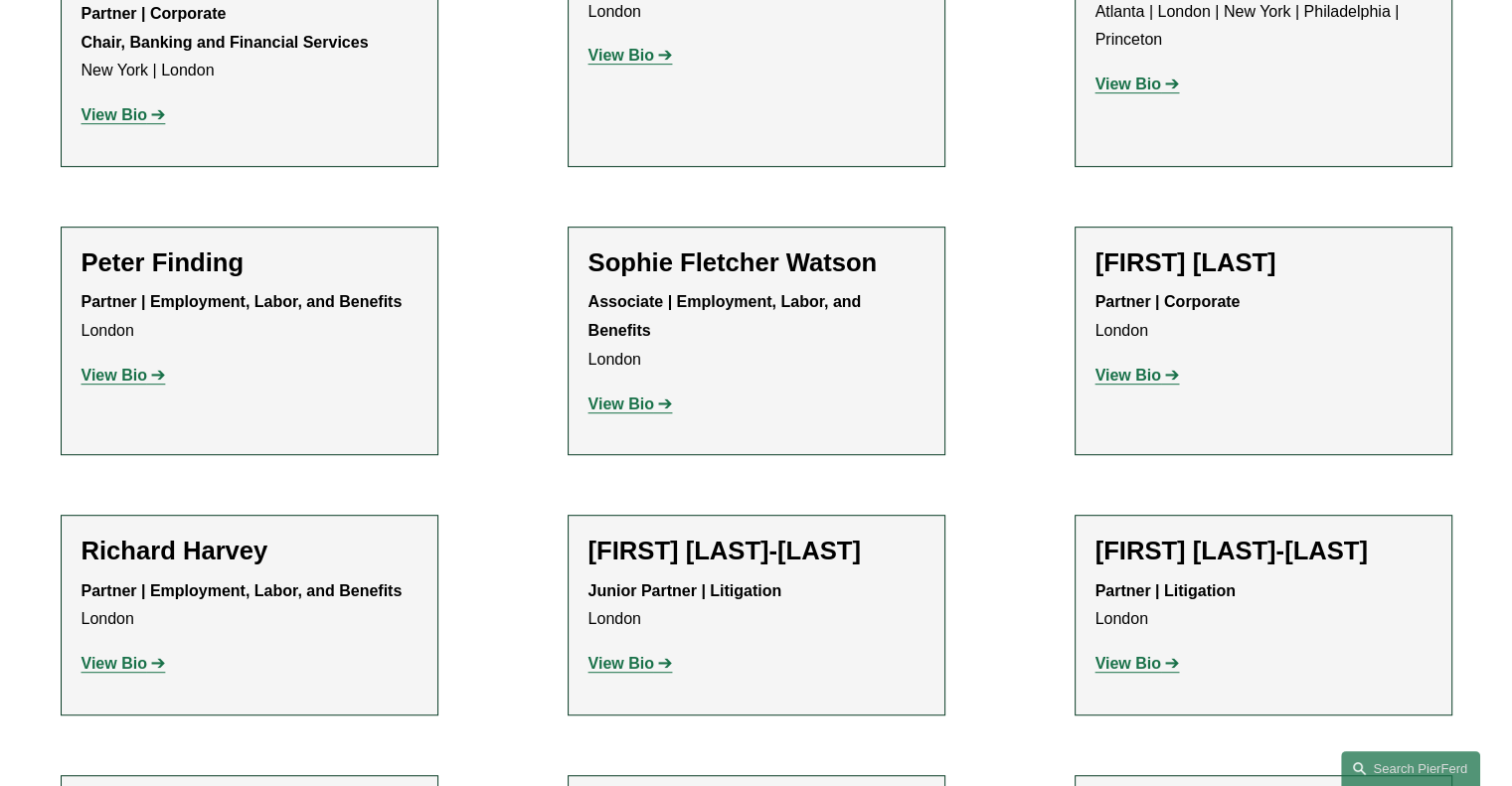 scroll, scrollTop: 467, scrollLeft: 0, axis: vertical 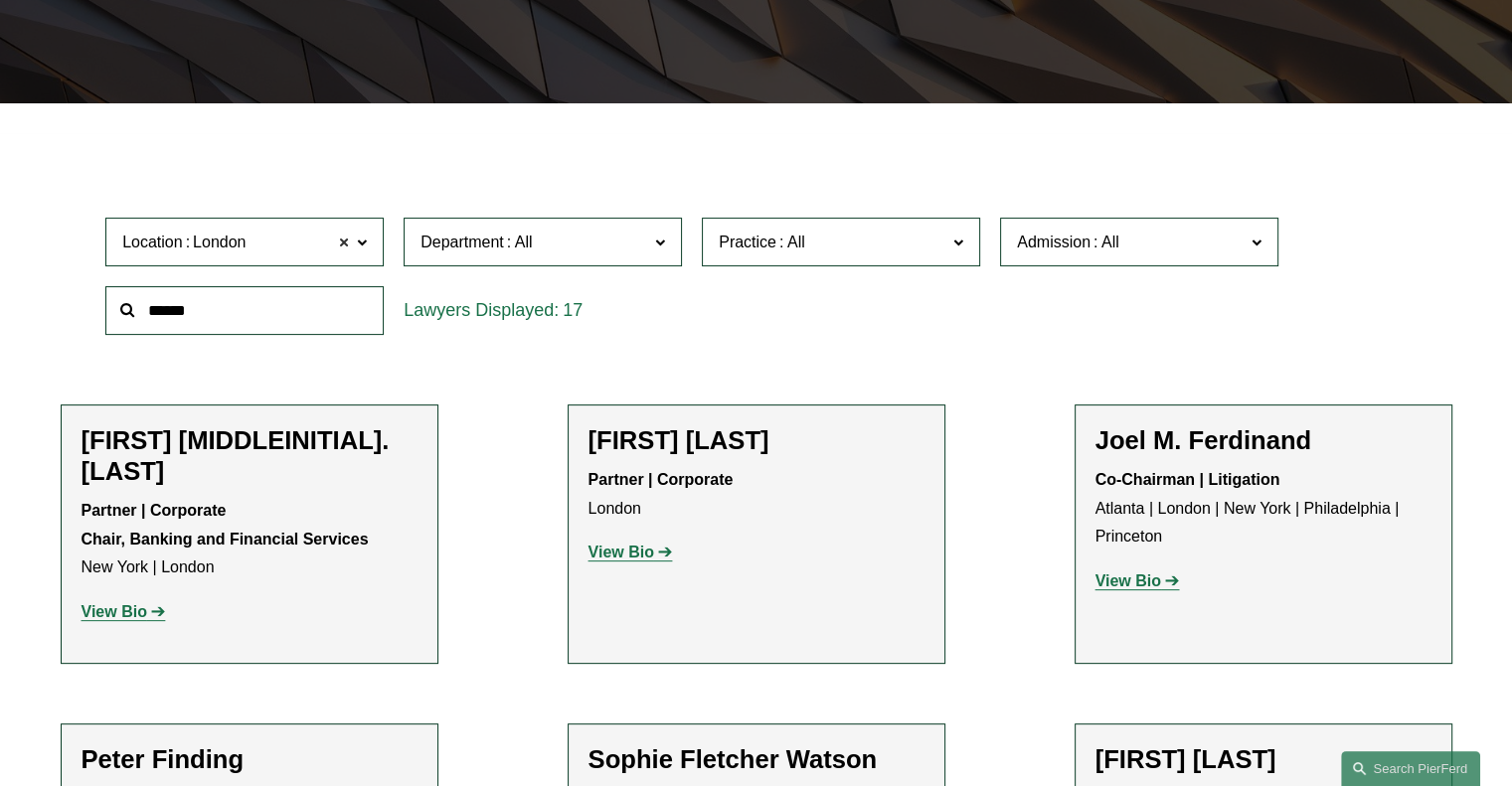 click 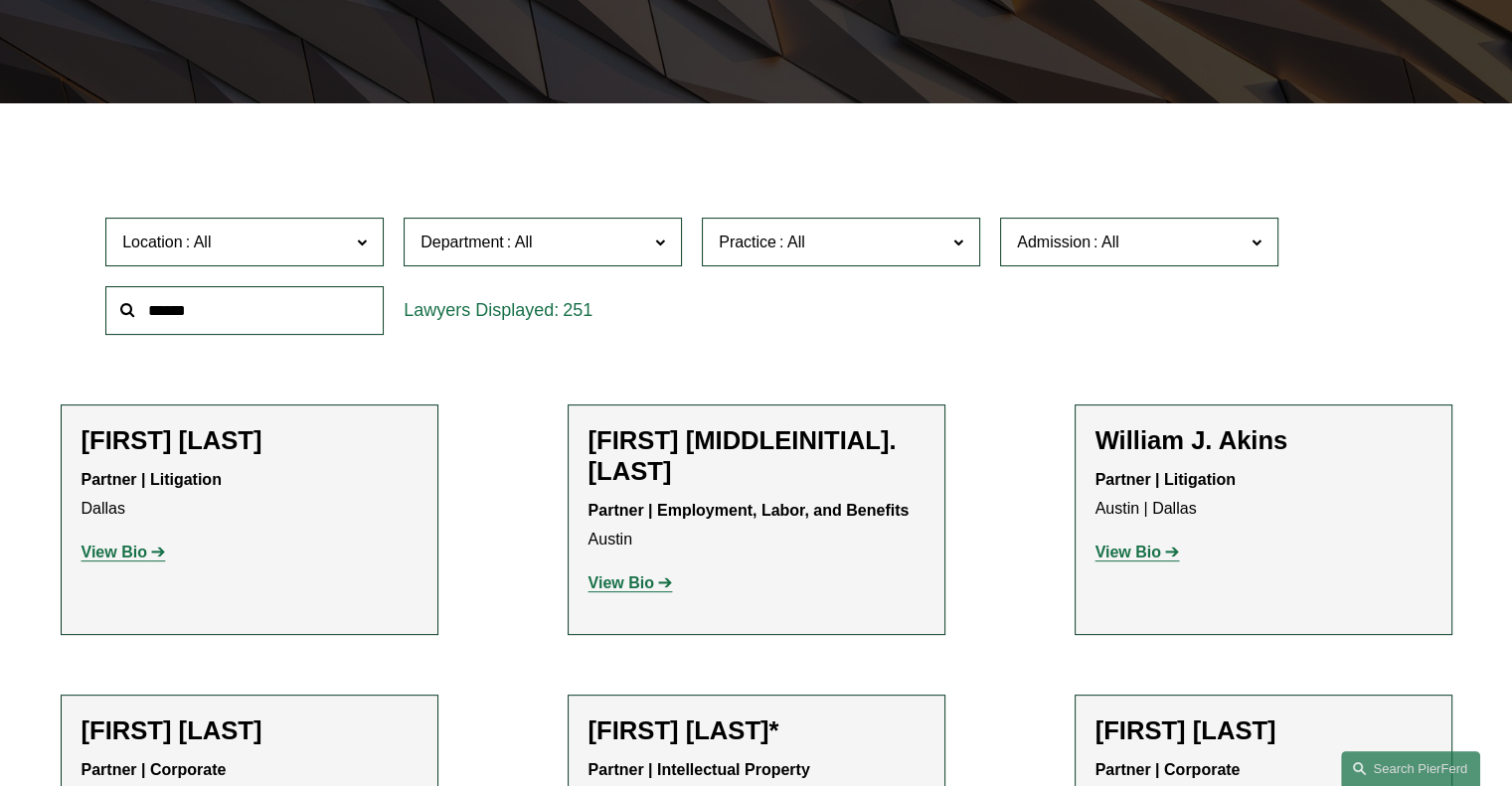 click 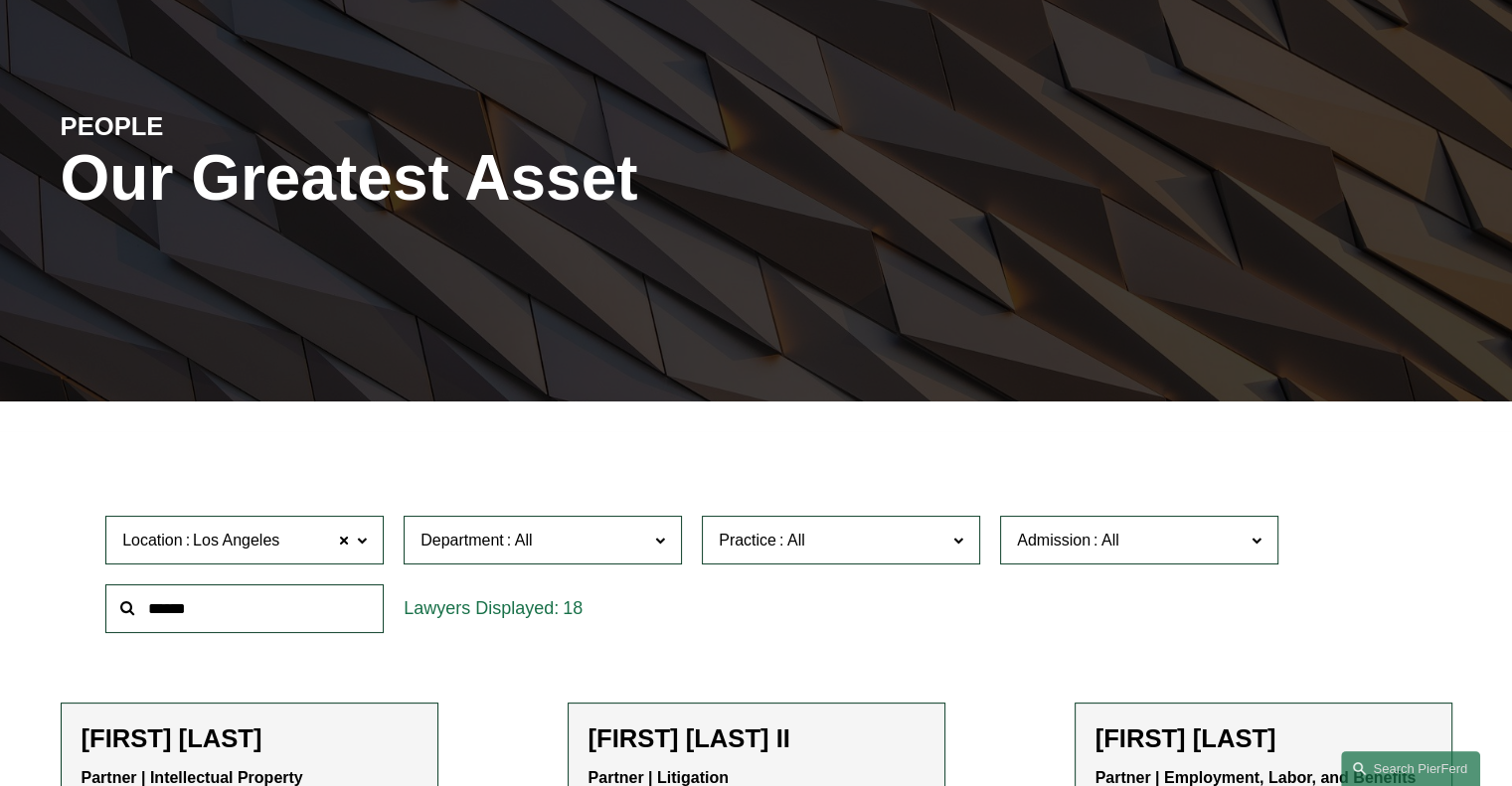 scroll, scrollTop: 368, scrollLeft: 0, axis: vertical 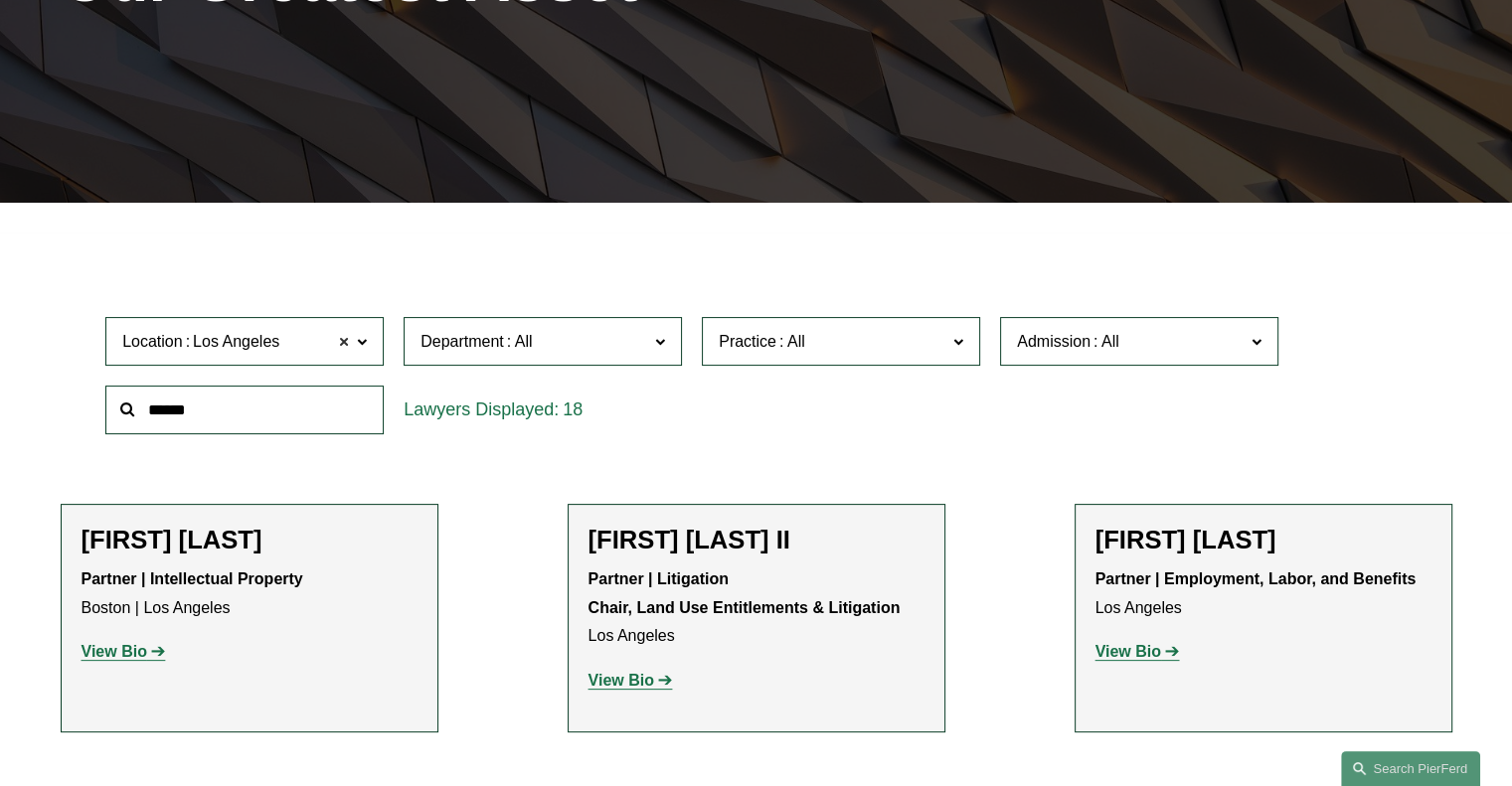 click 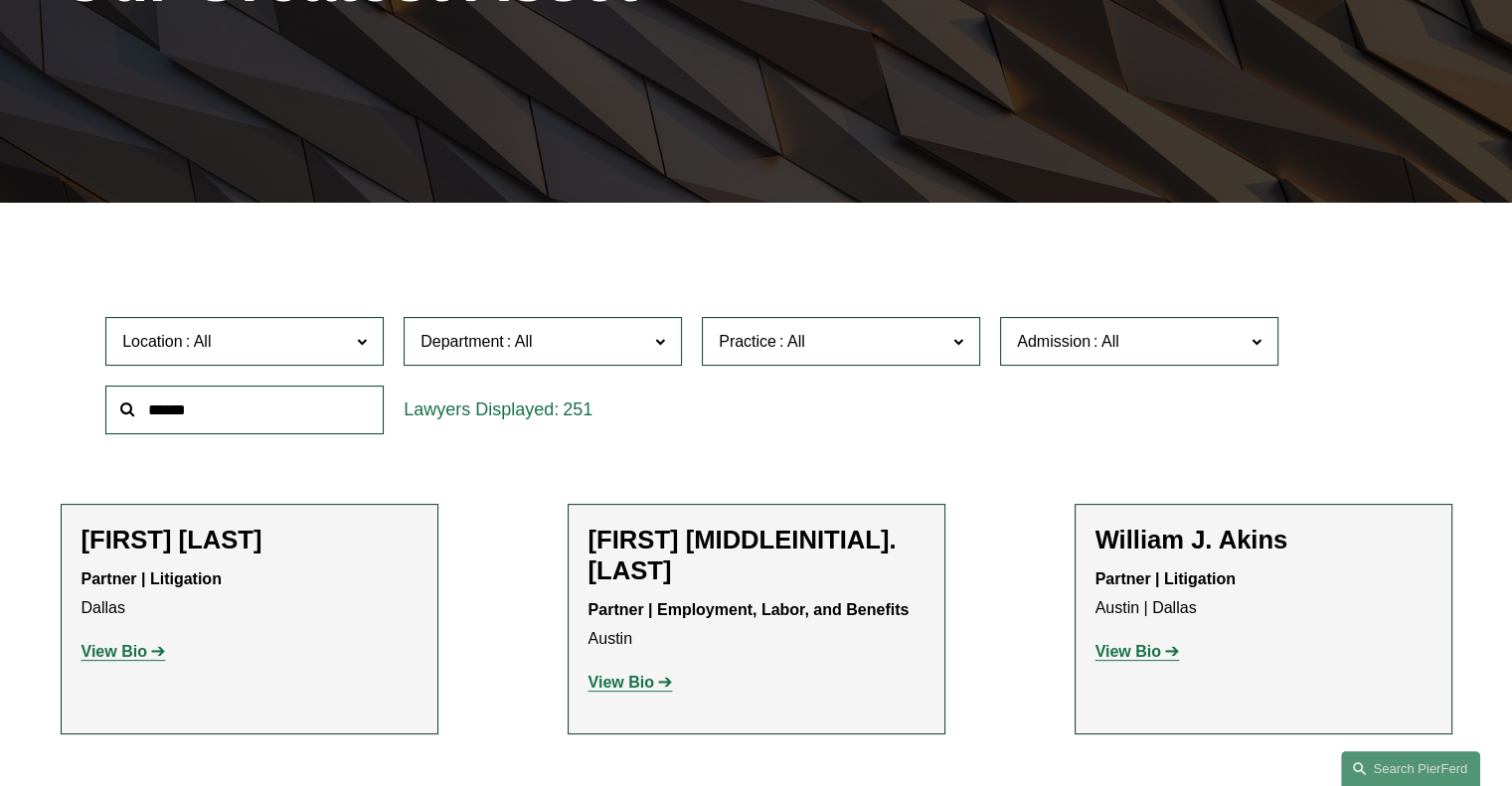 click 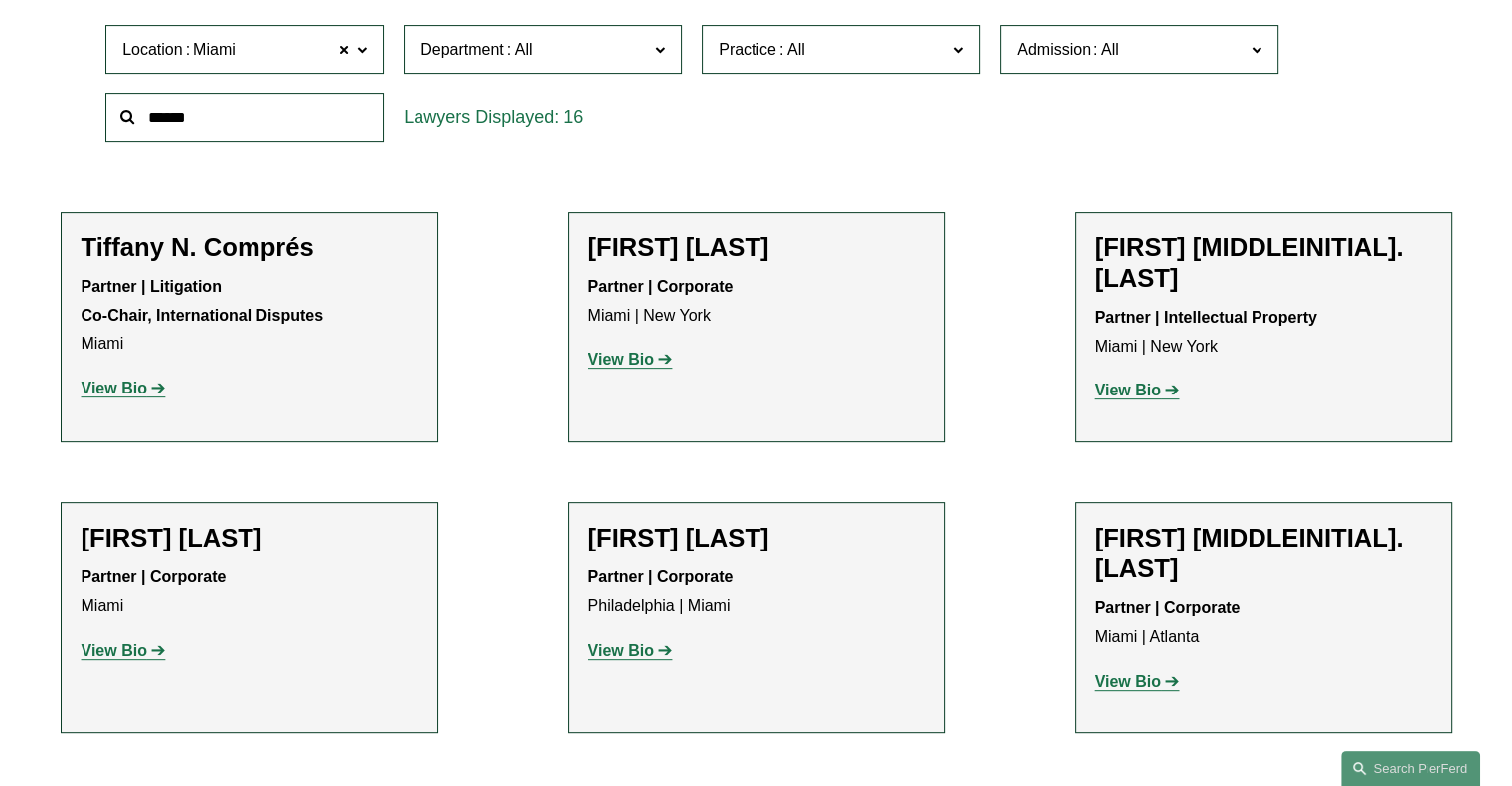 scroll, scrollTop: 566, scrollLeft: 0, axis: vertical 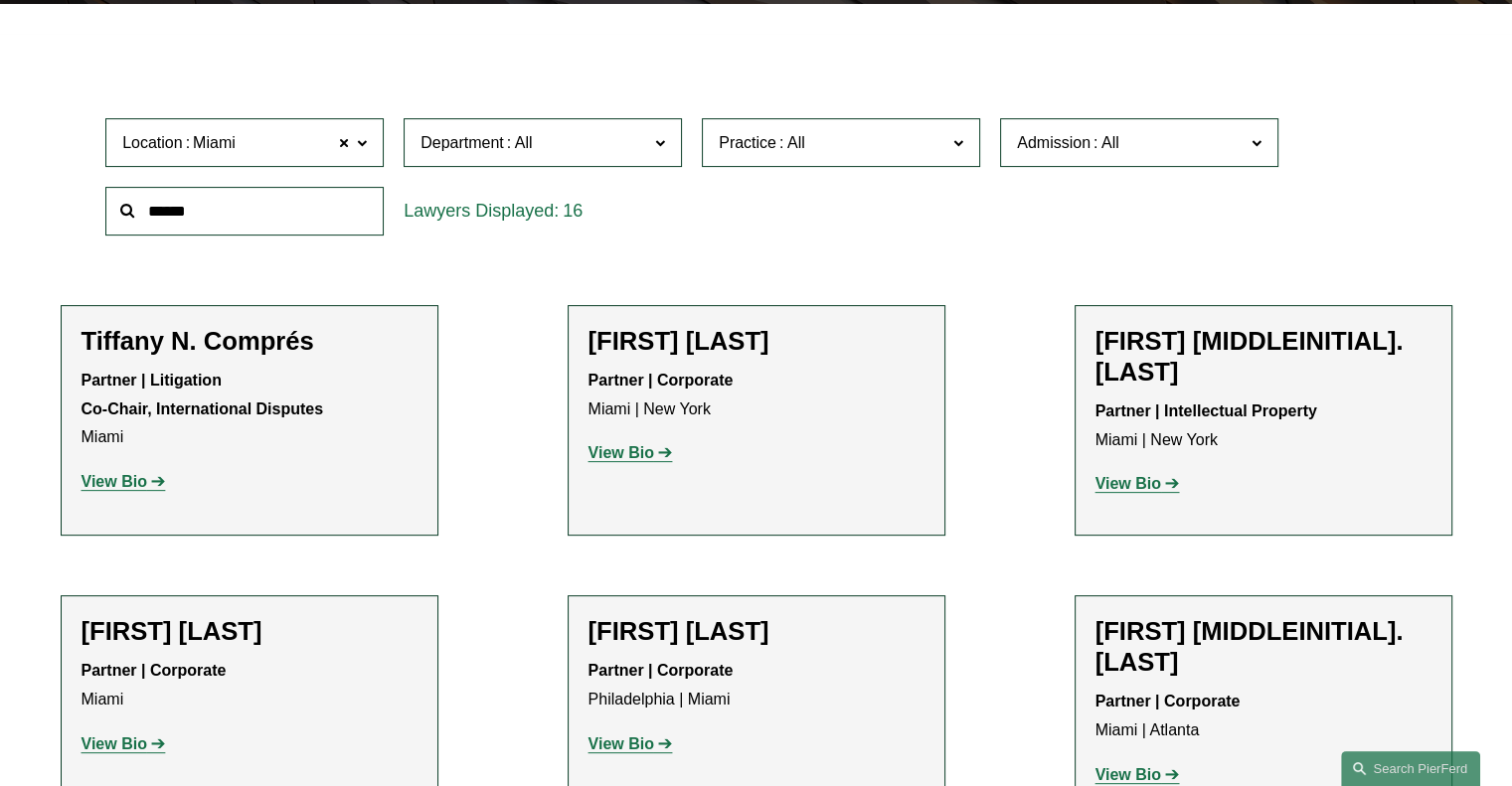 click 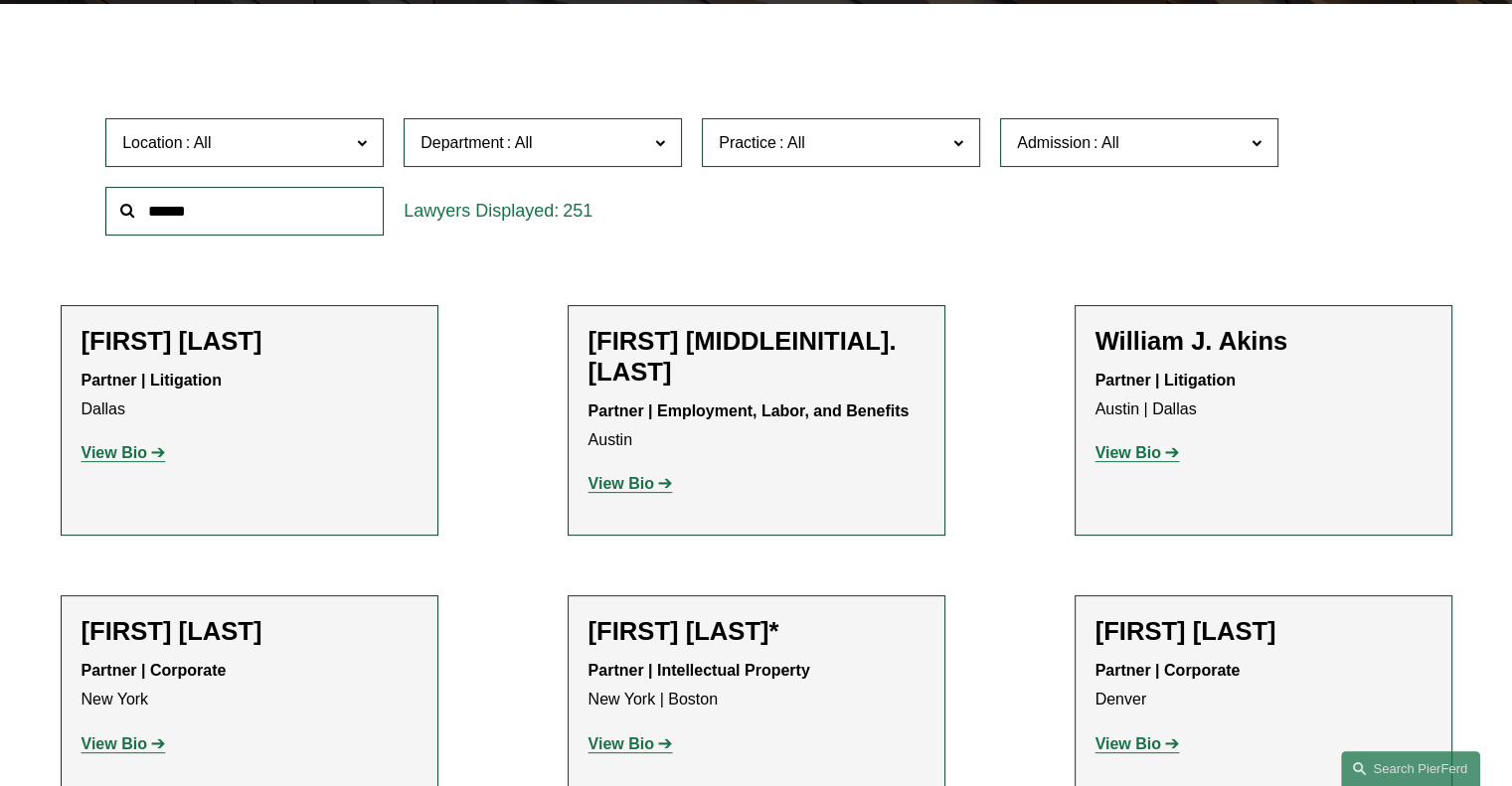 click 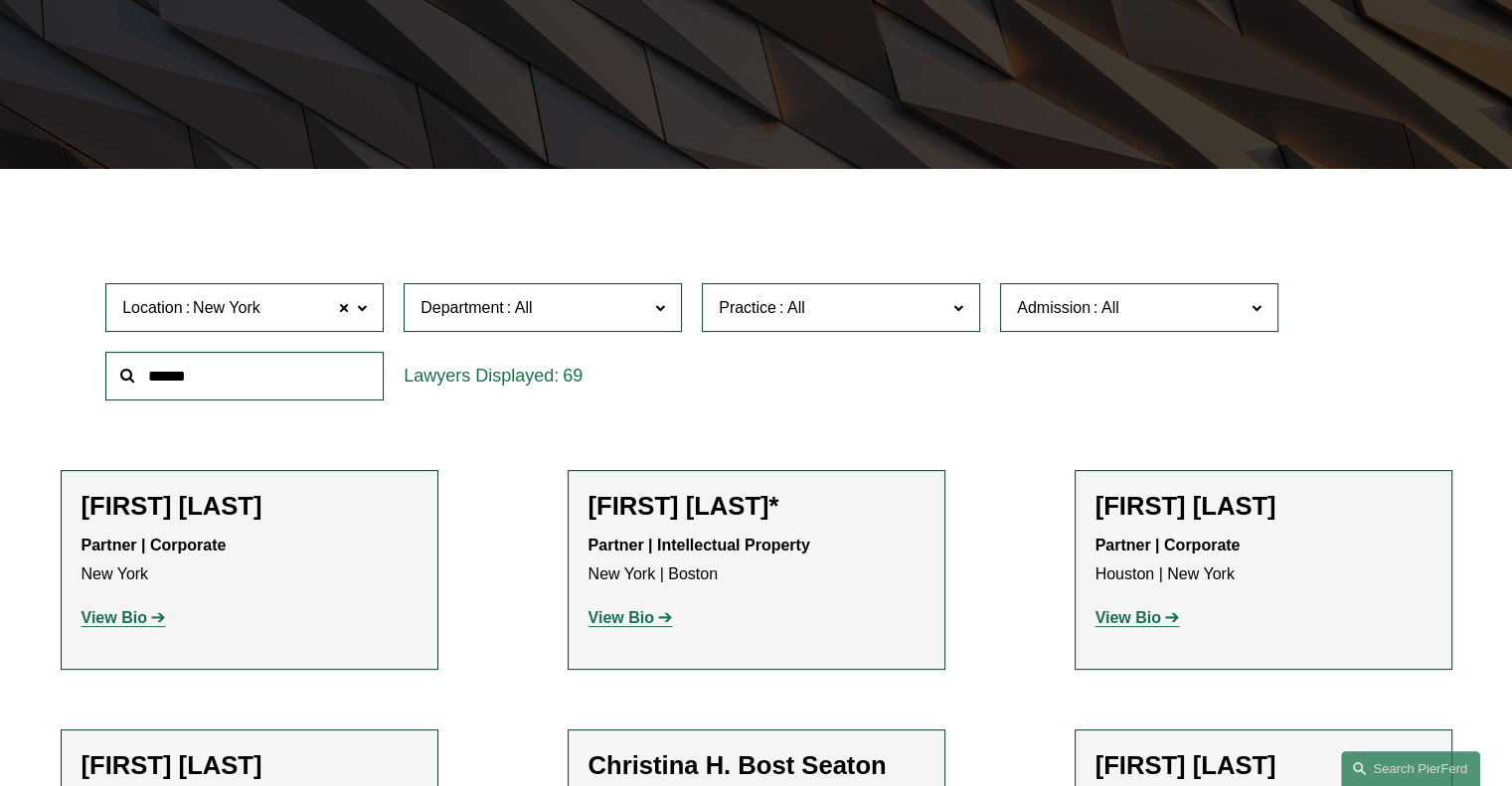 scroll, scrollTop: 368, scrollLeft: 0, axis: vertical 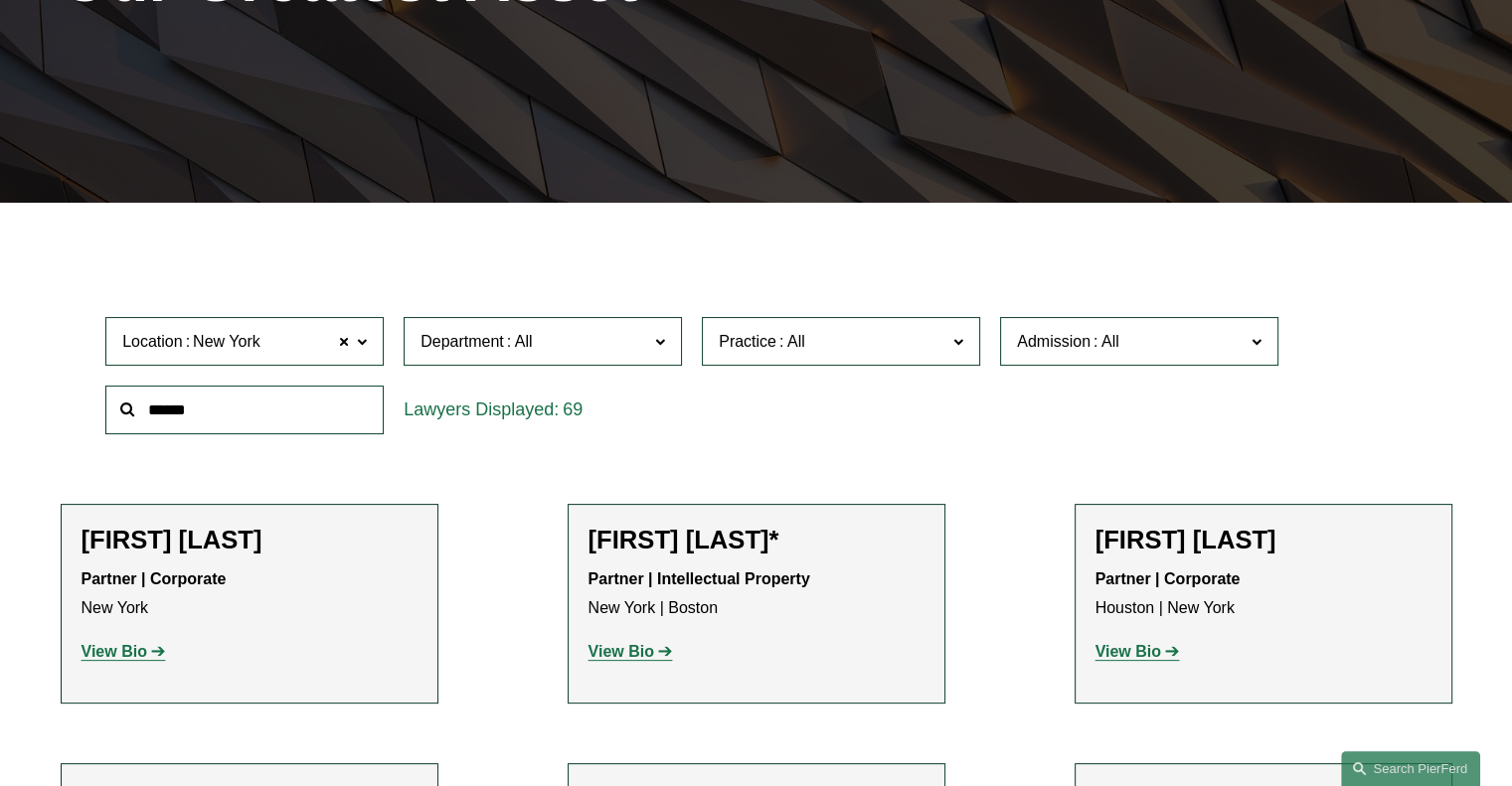 click 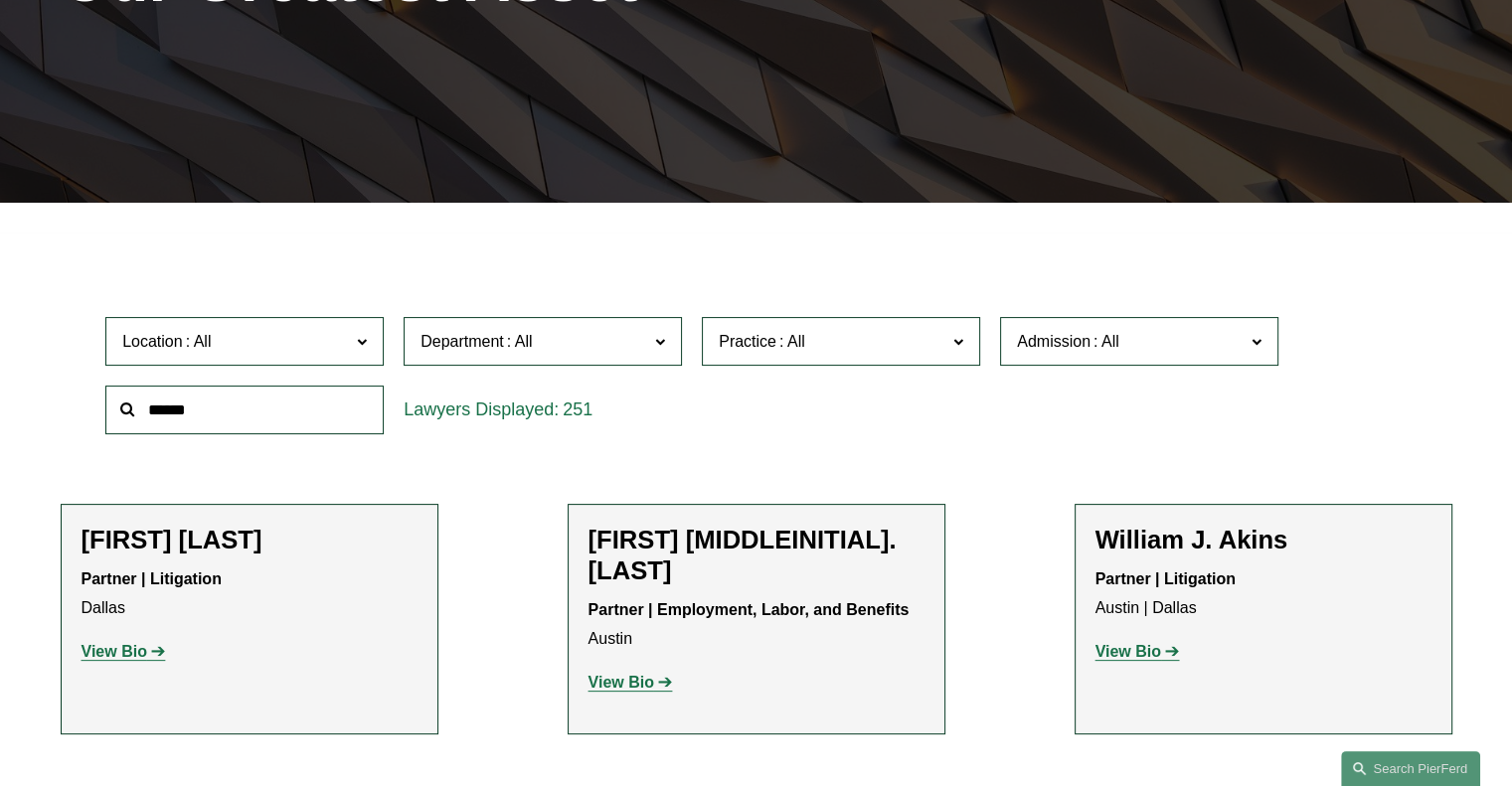 click 